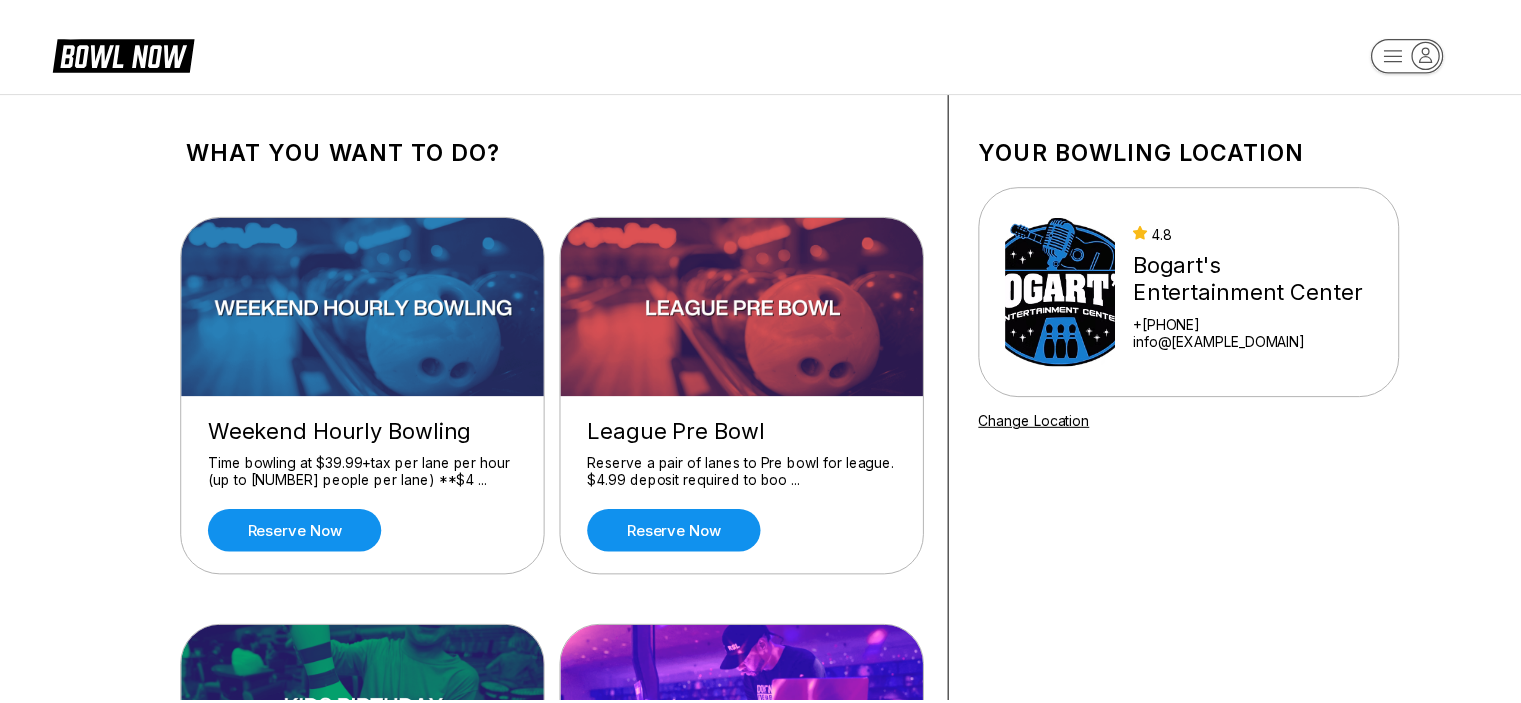 scroll, scrollTop: 0, scrollLeft: 0, axis: both 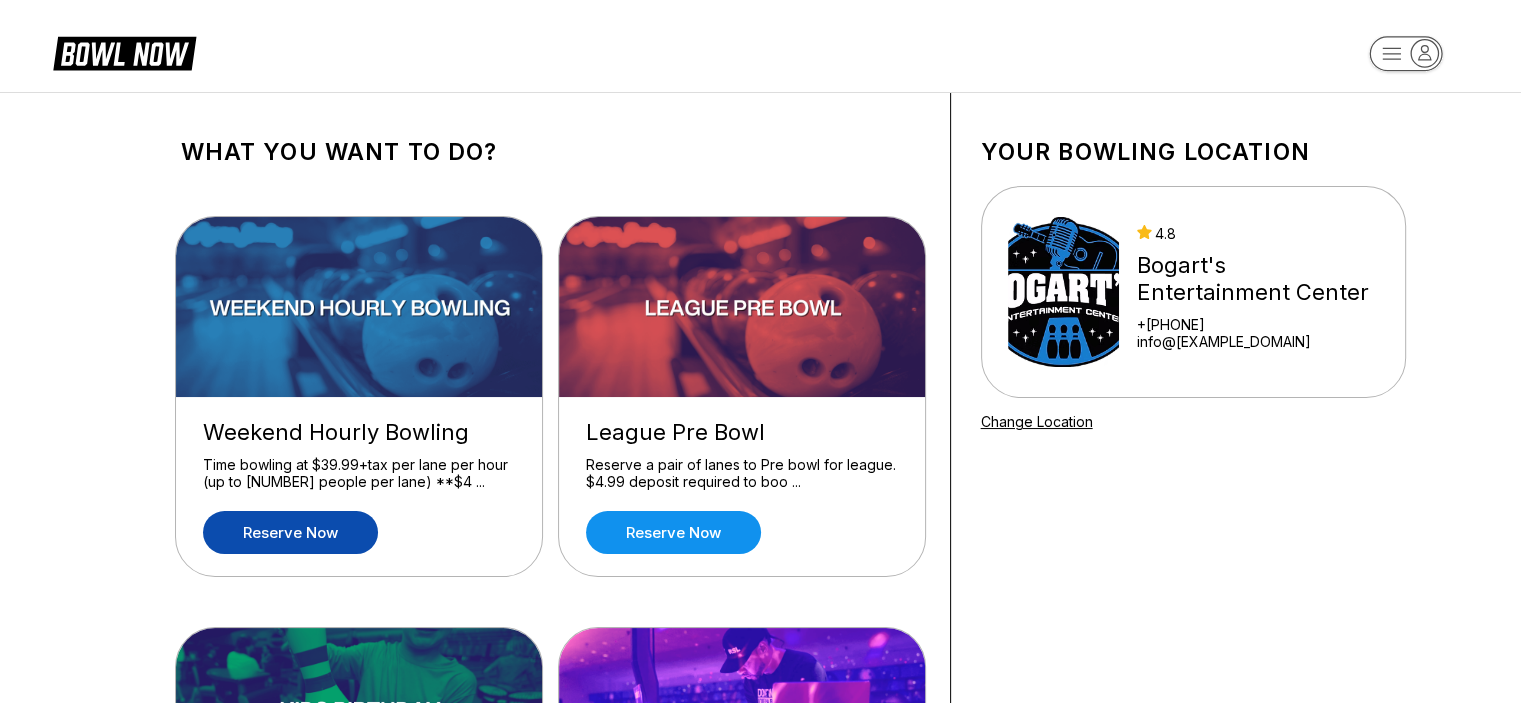 click on "Reserve now" at bounding box center [290, 532] 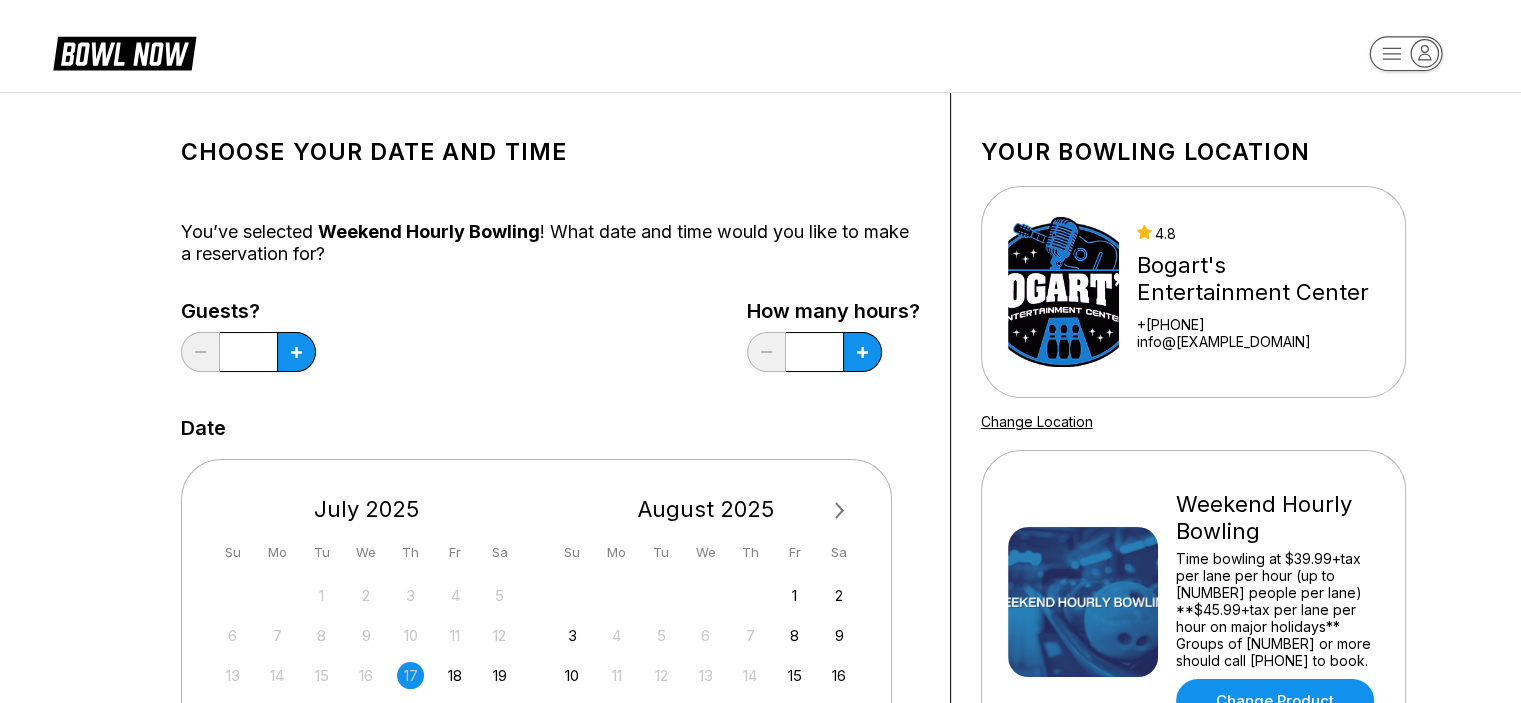 scroll, scrollTop: 133, scrollLeft: 0, axis: vertical 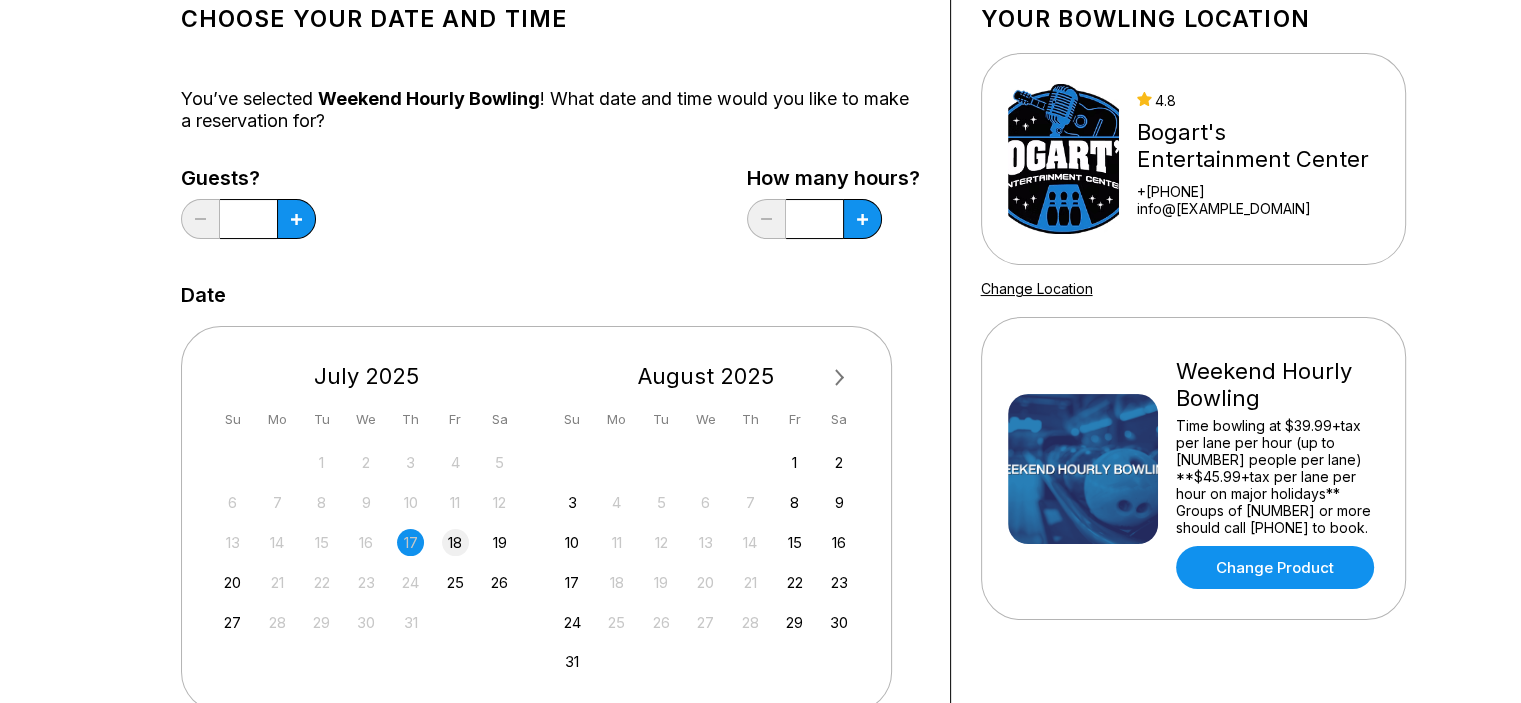 click on "18" at bounding box center [455, 542] 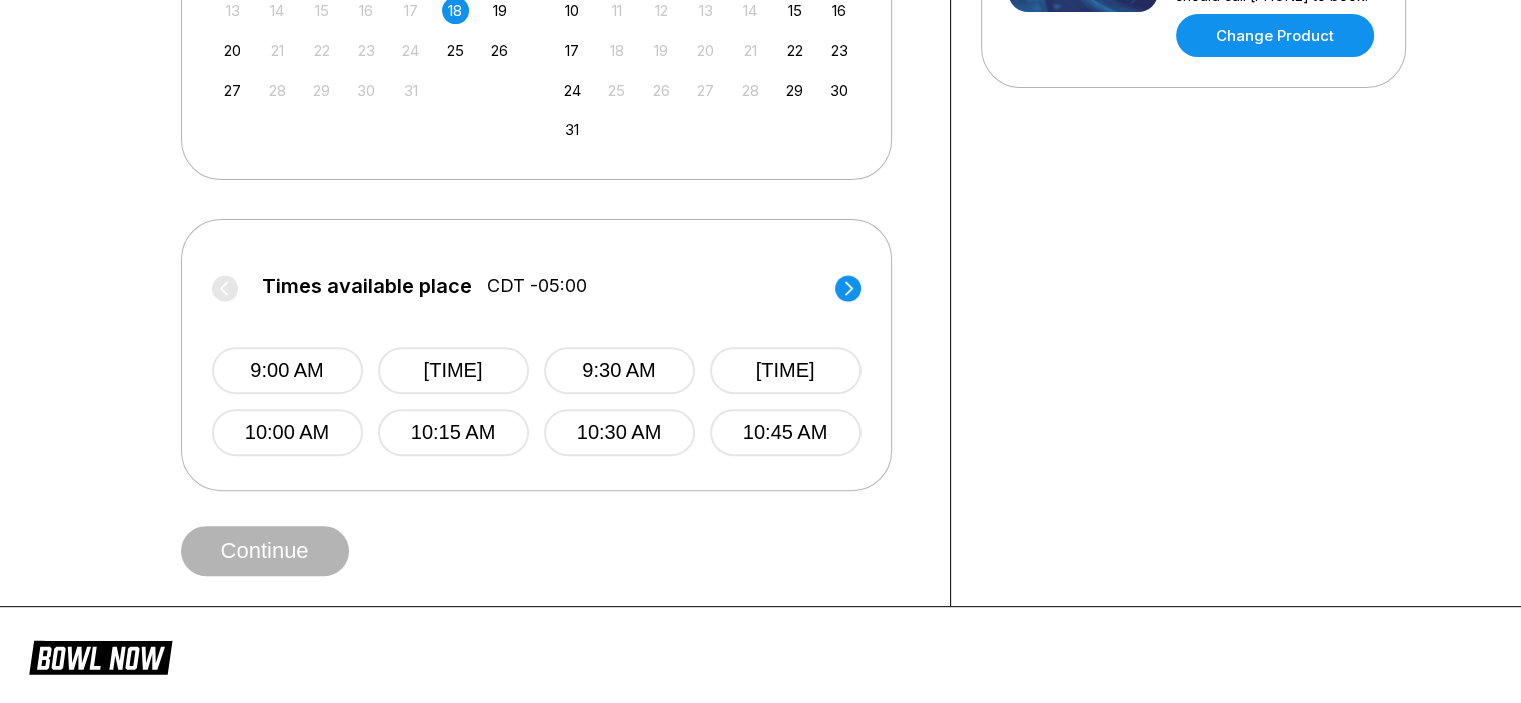 scroll, scrollTop: 666, scrollLeft: 0, axis: vertical 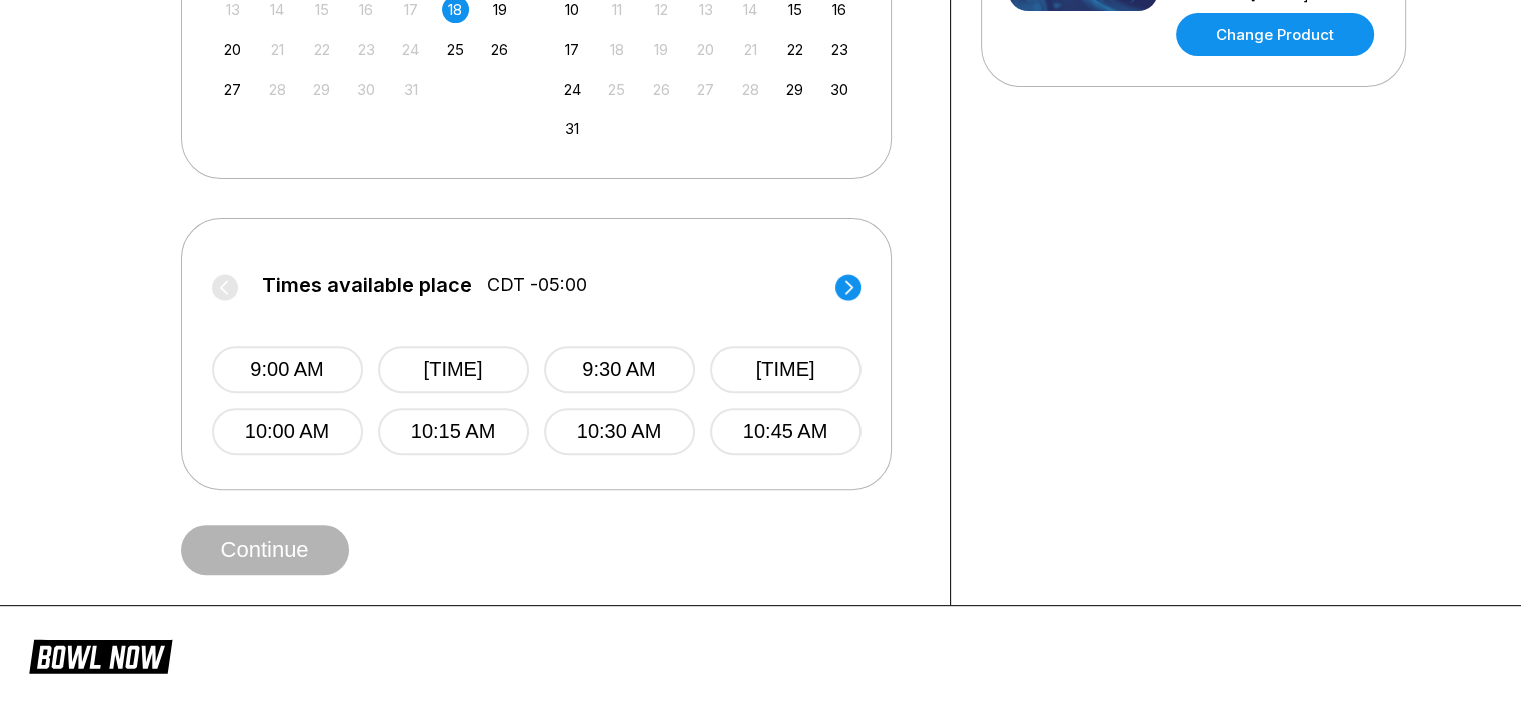 click 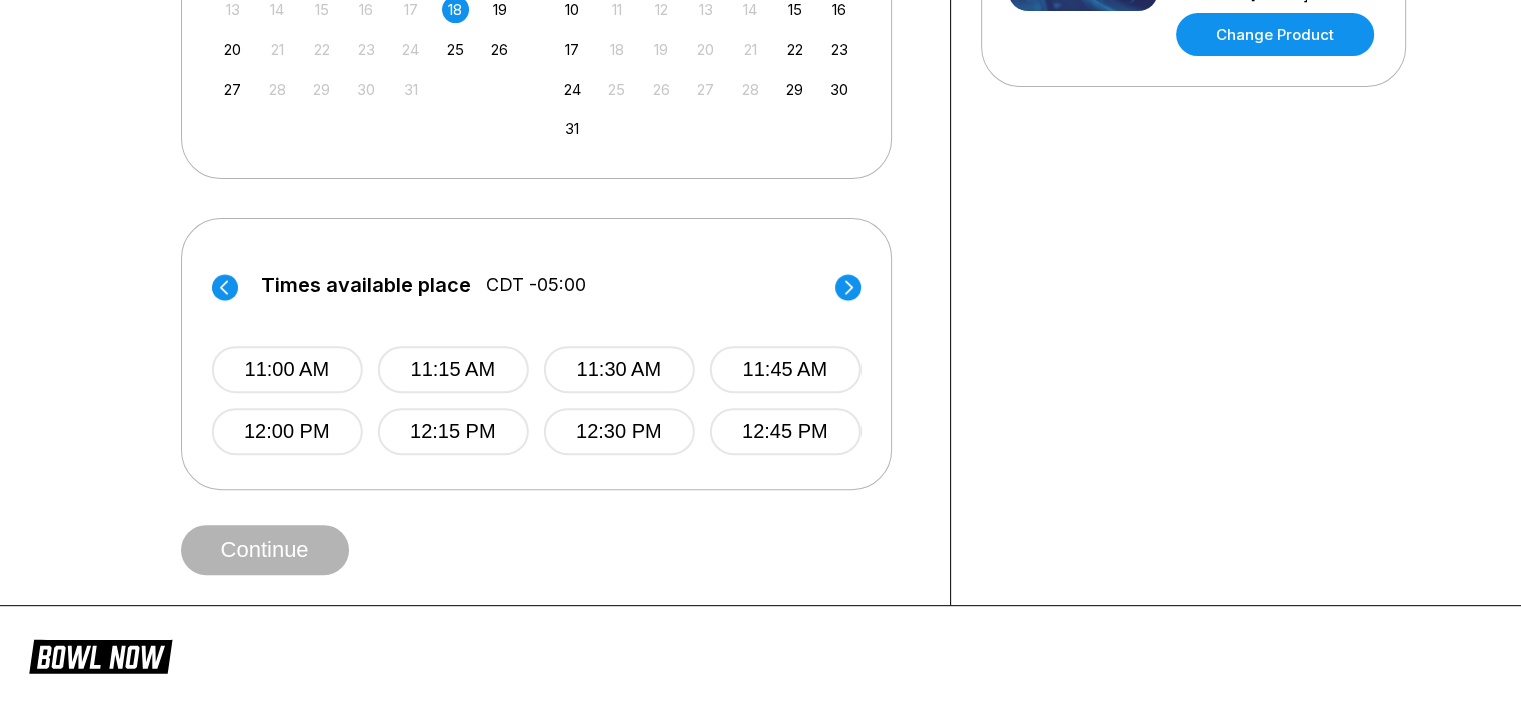 click 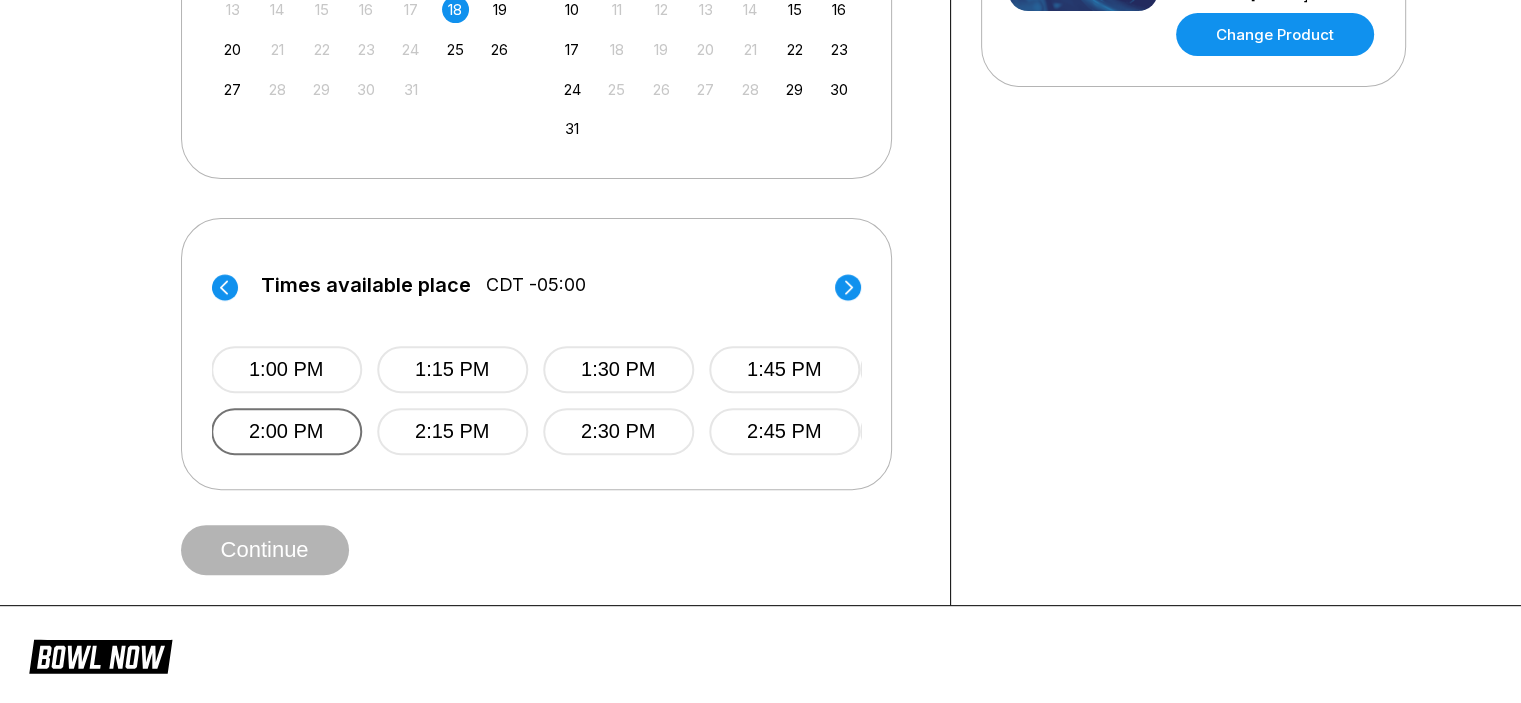 click on "2:00 PM" at bounding box center (286, 431) 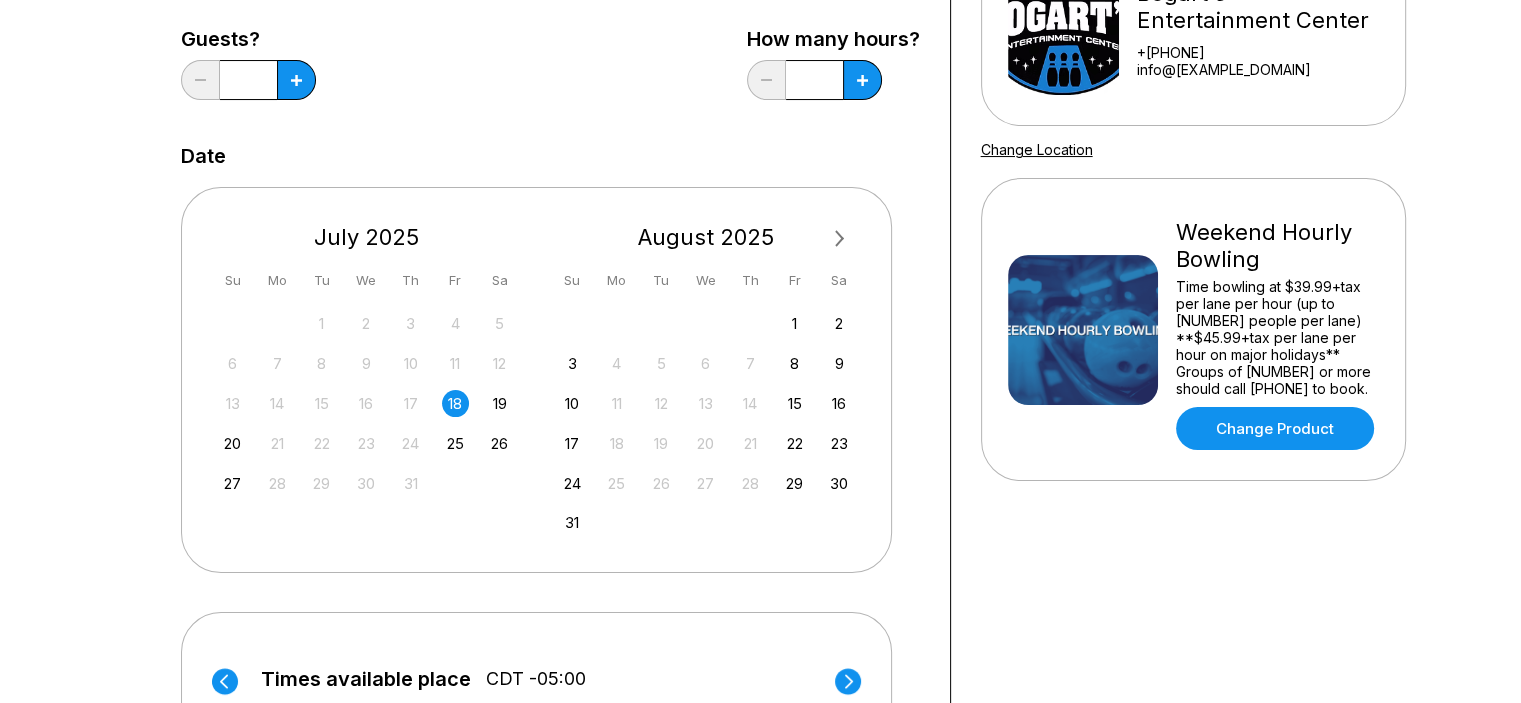 scroll, scrollTop: 138, scrollLeft: 0, axis: vertical 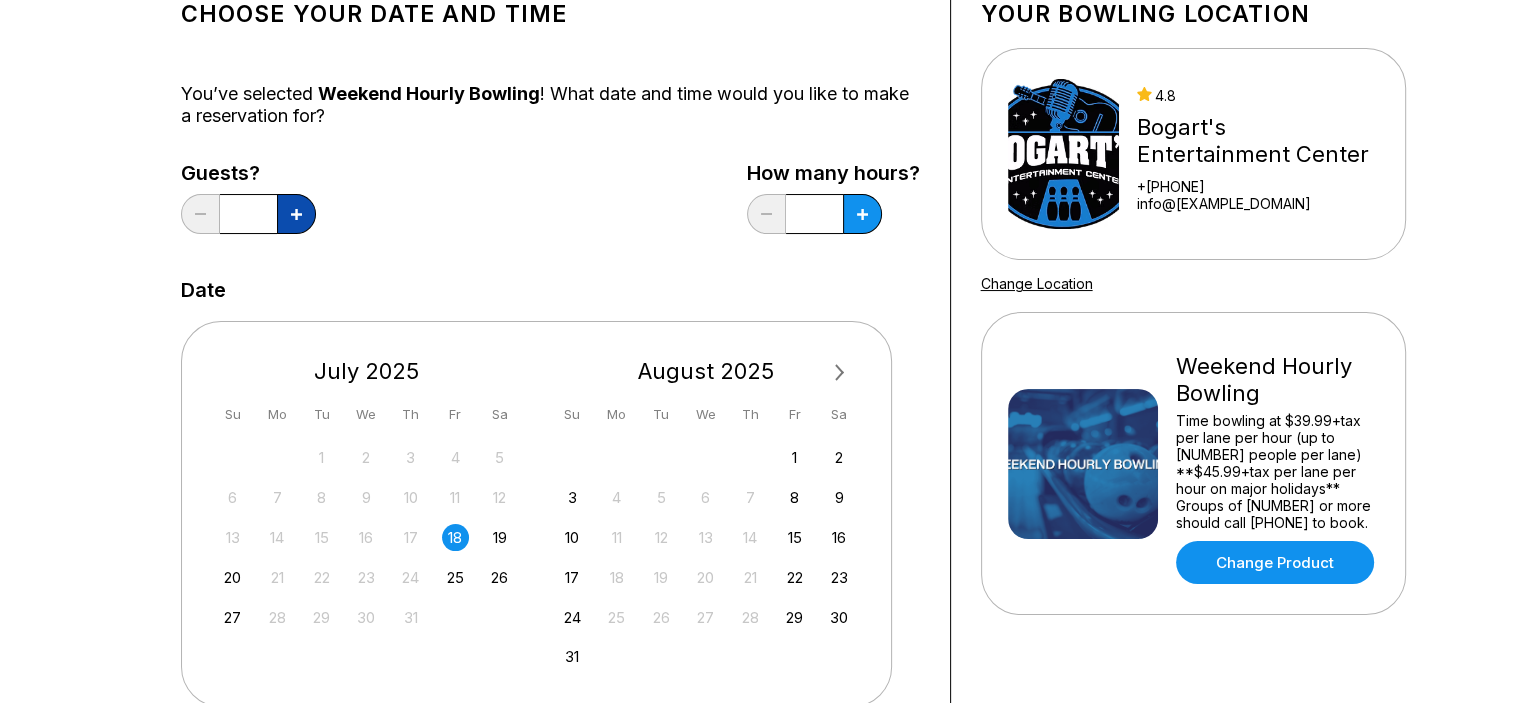 click 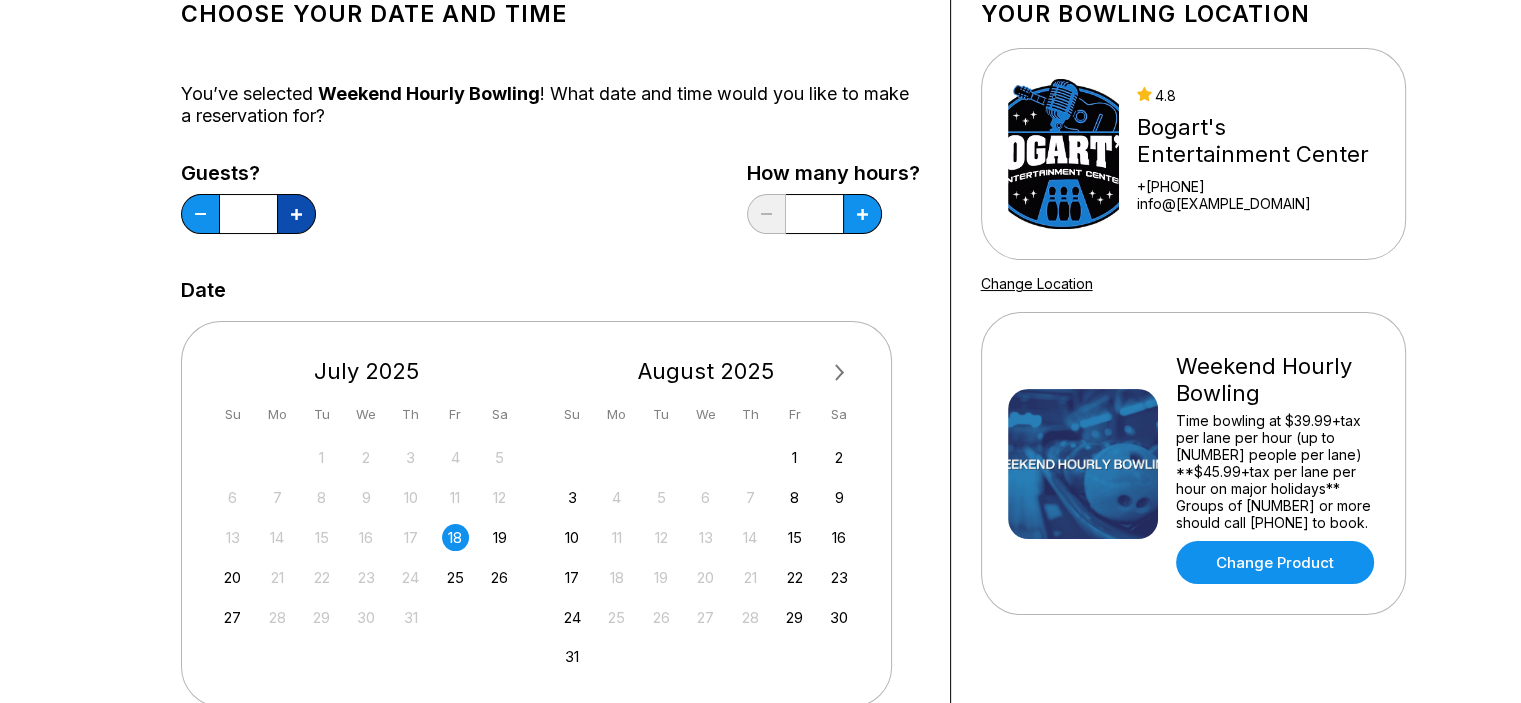 click 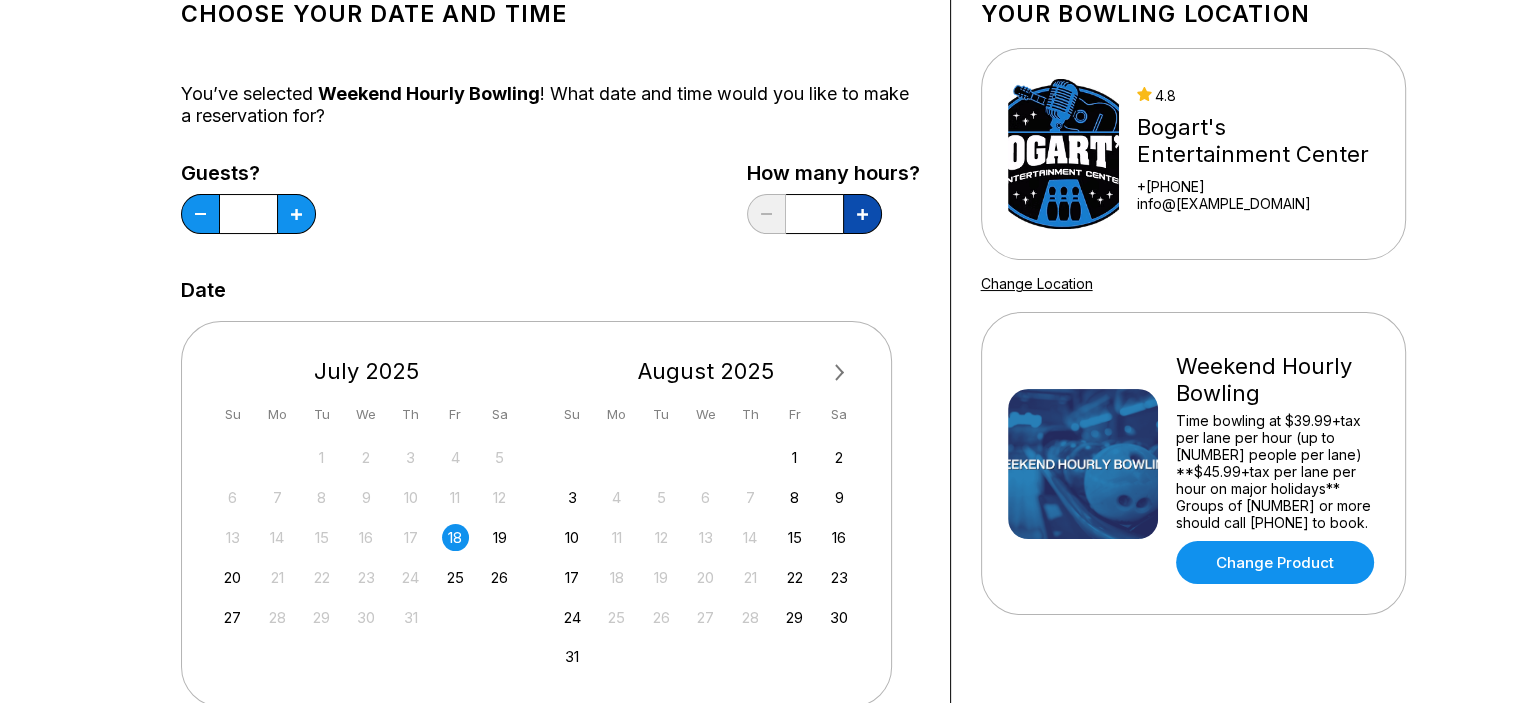 click 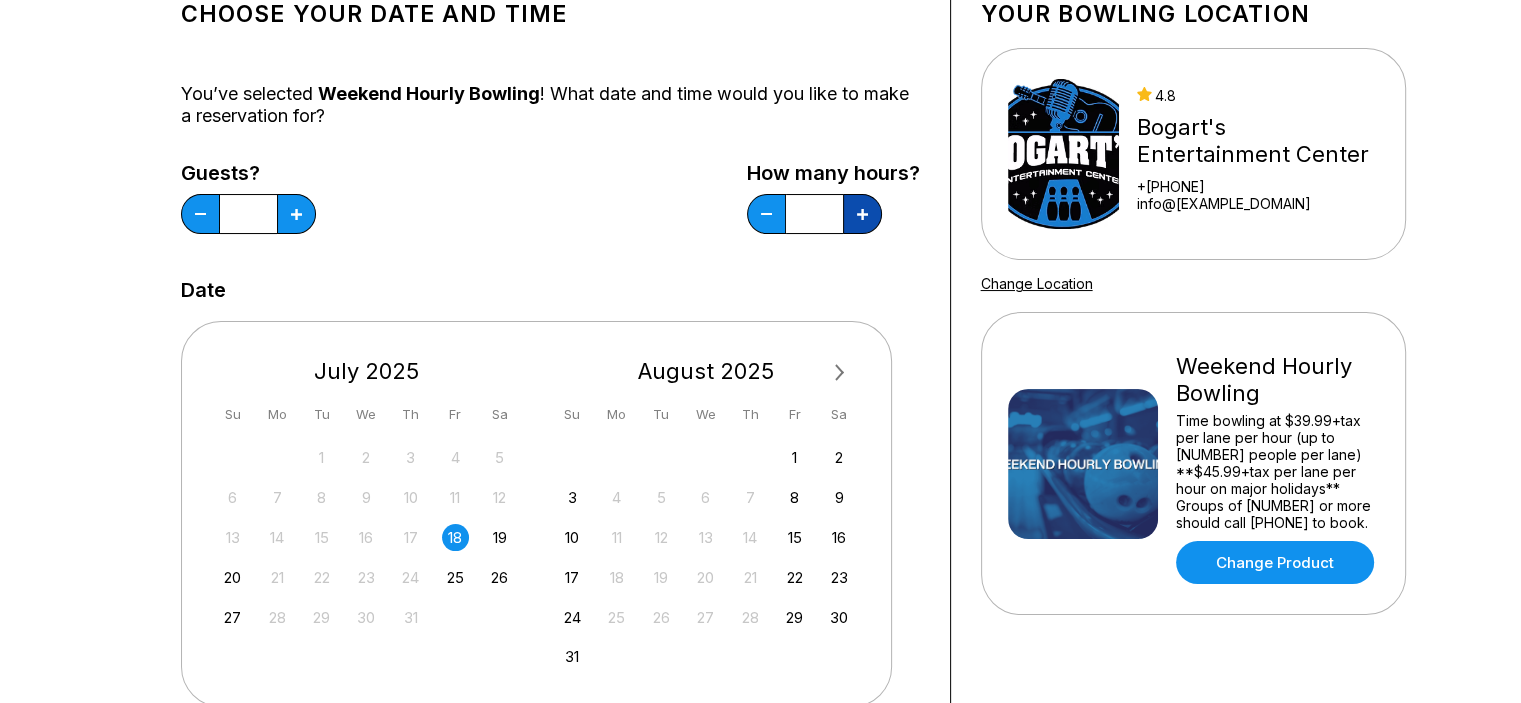 click 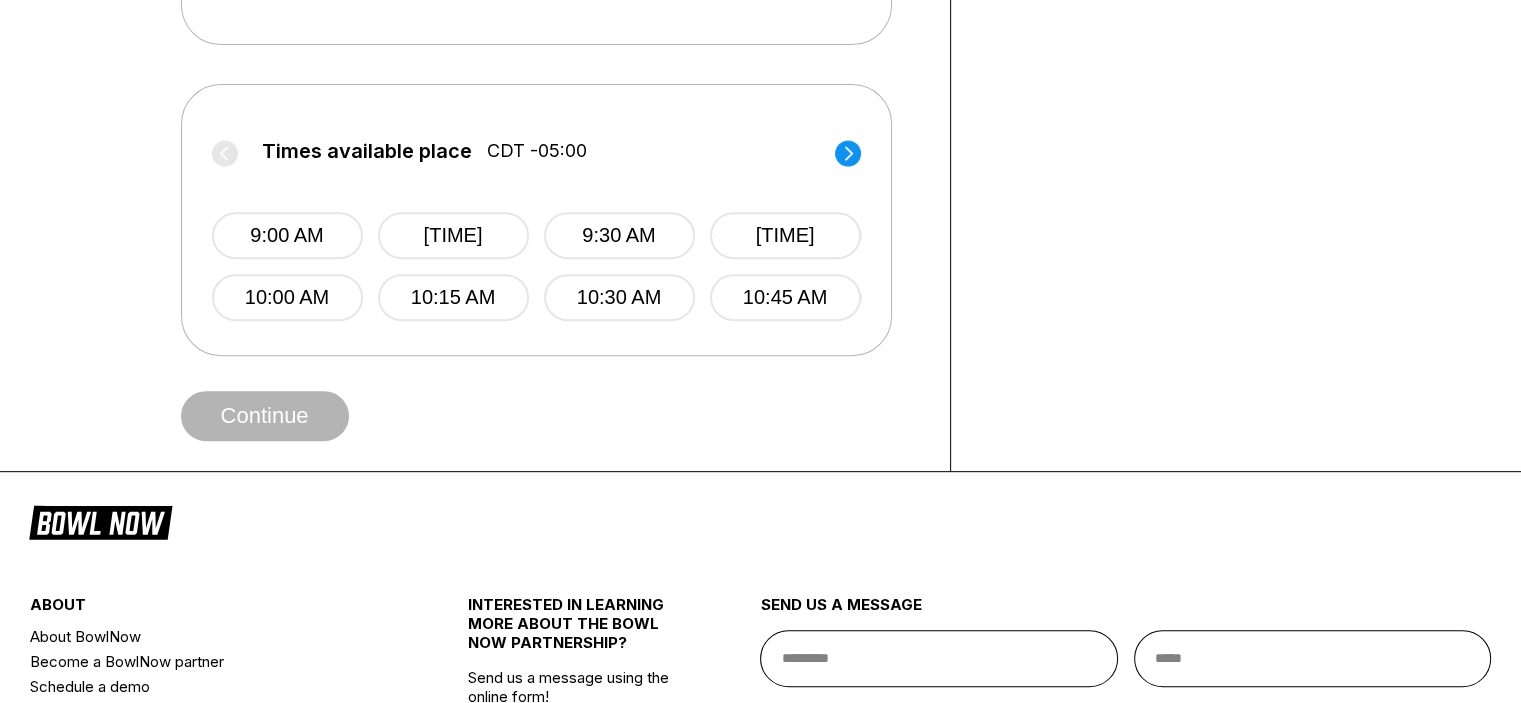 scroll, scrollTop: 805, scrollLeft: 0, axis: vertical 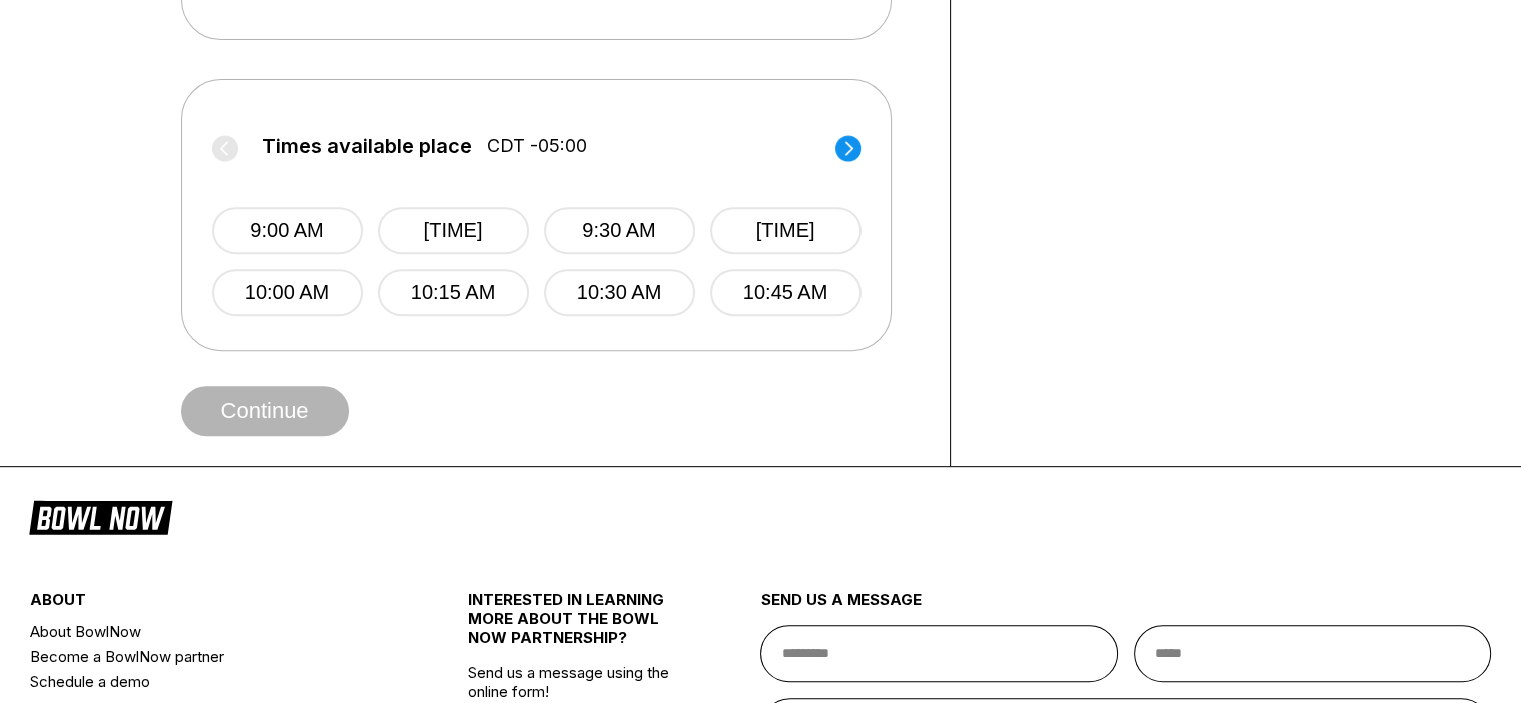 click 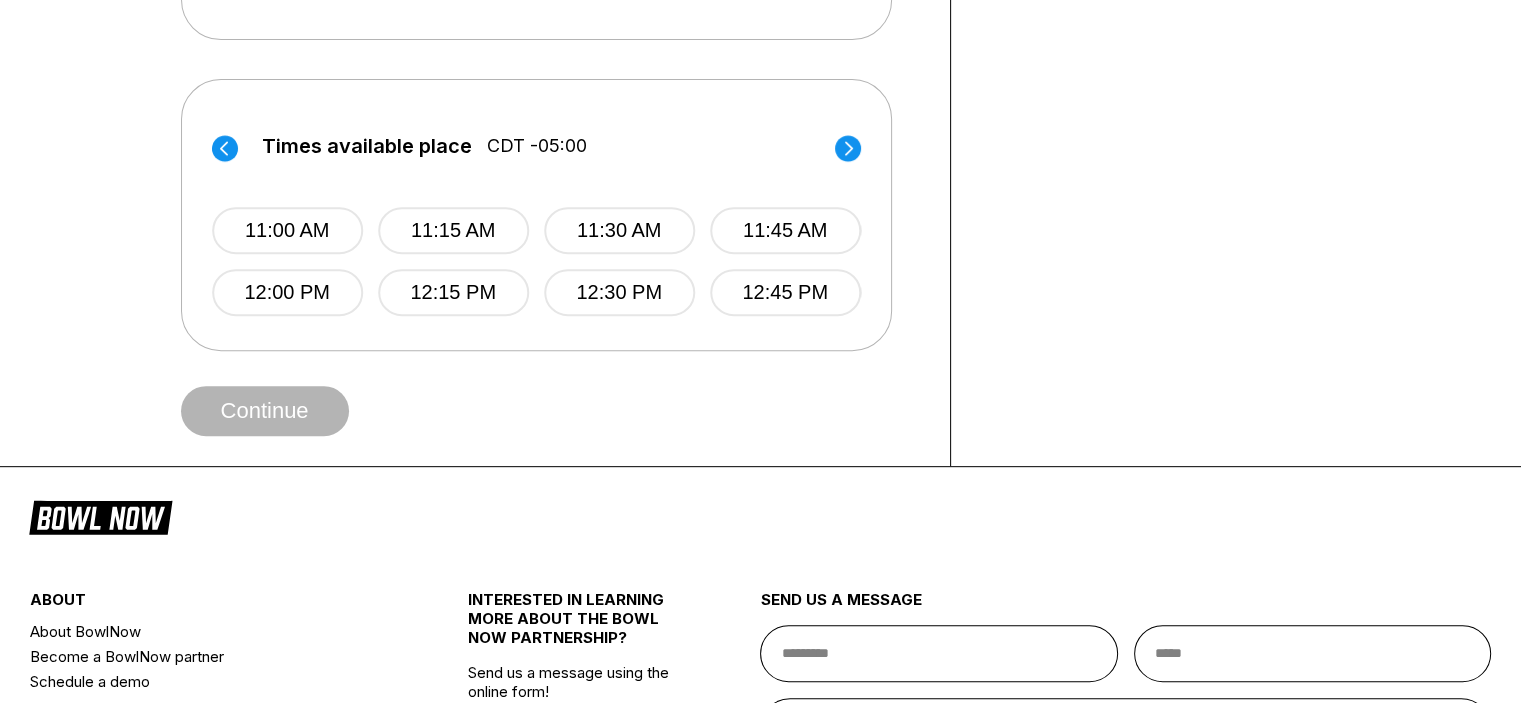 click 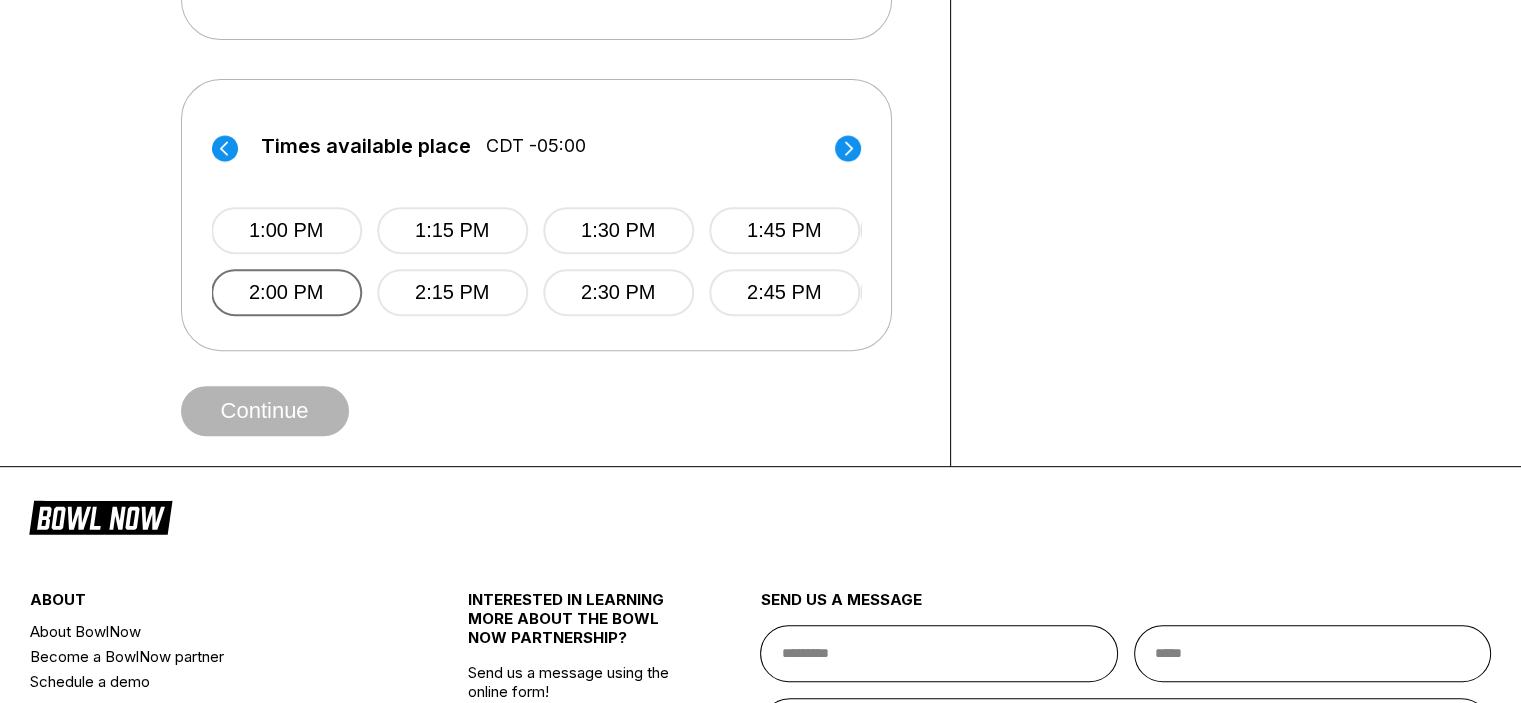 click on "2:00 PM" at bounding box center [286, 292] 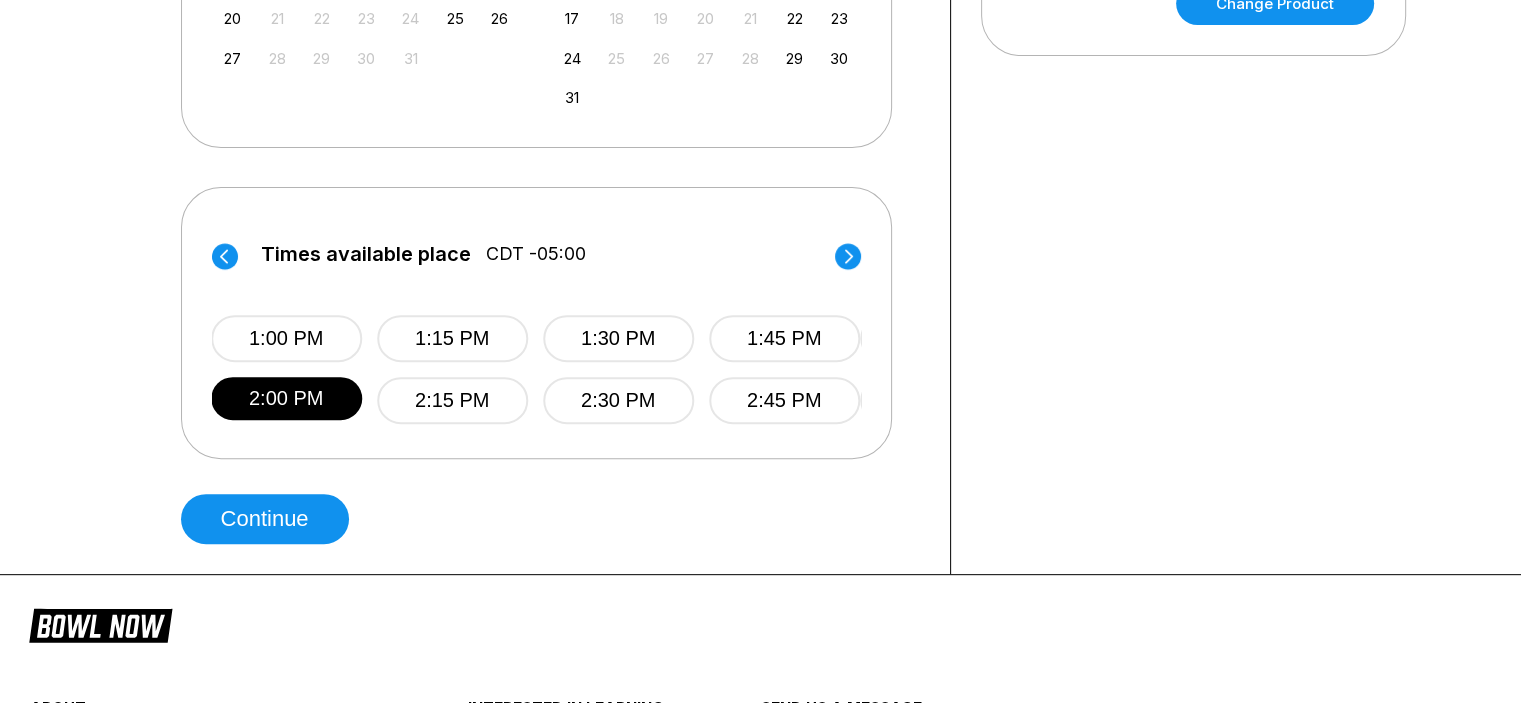 scroll, scrollTop: 538, scrollLeft: 0, axis: vertical 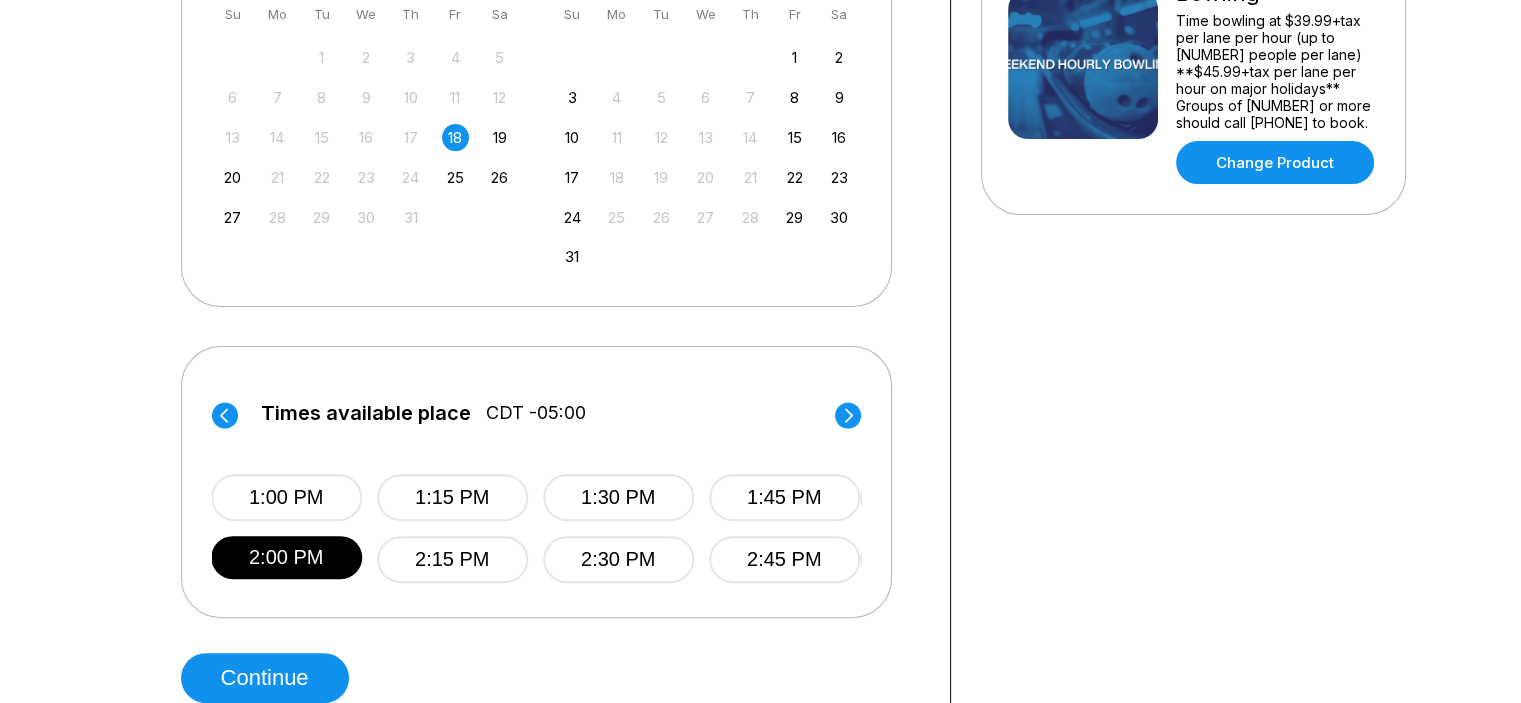 click 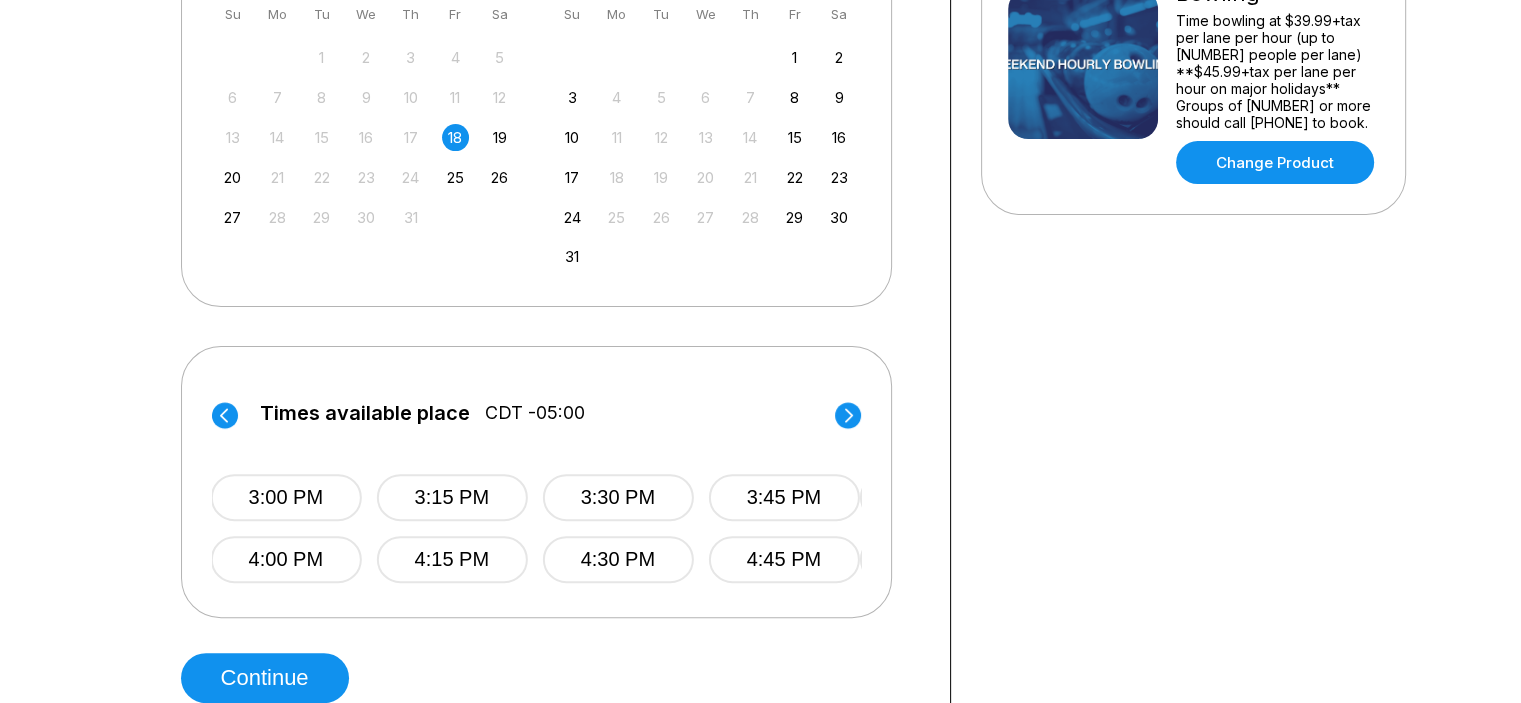 click 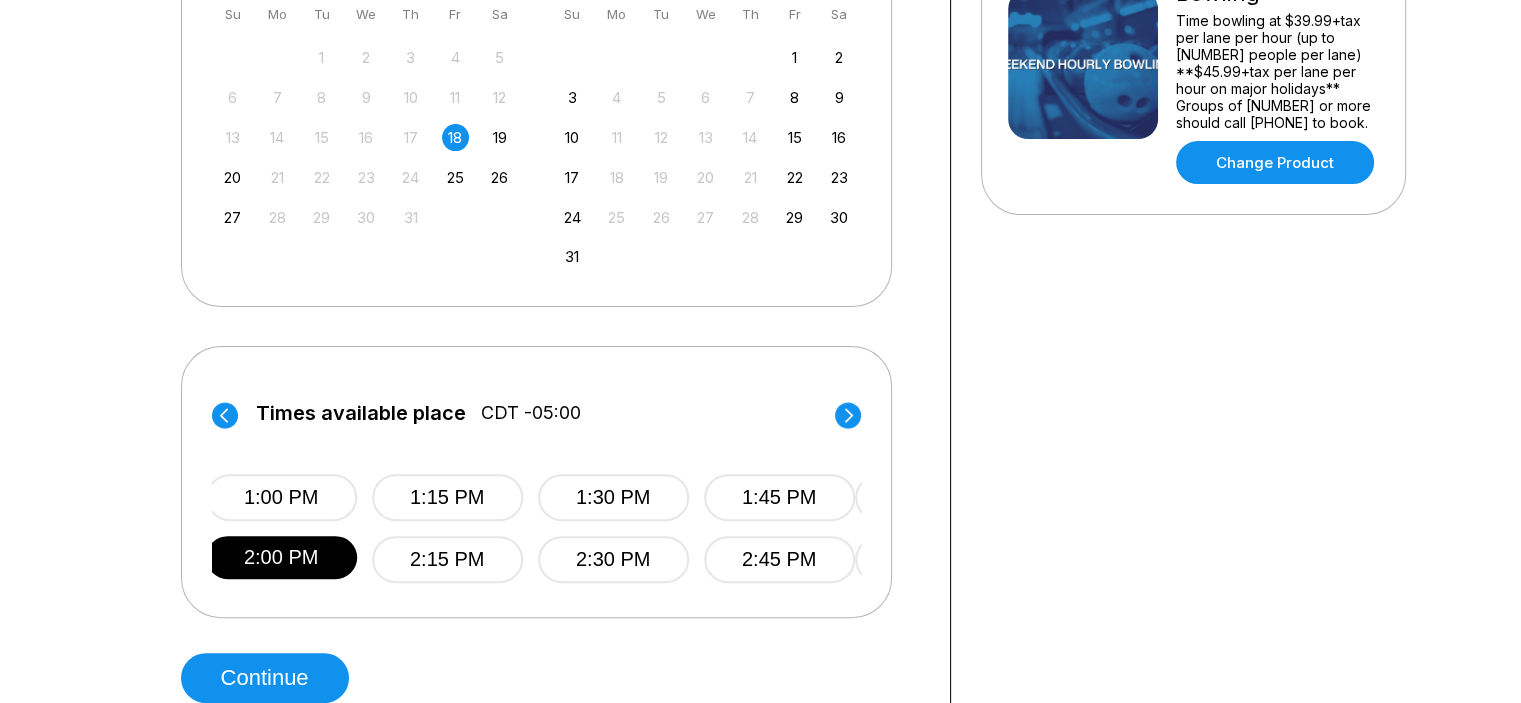 click 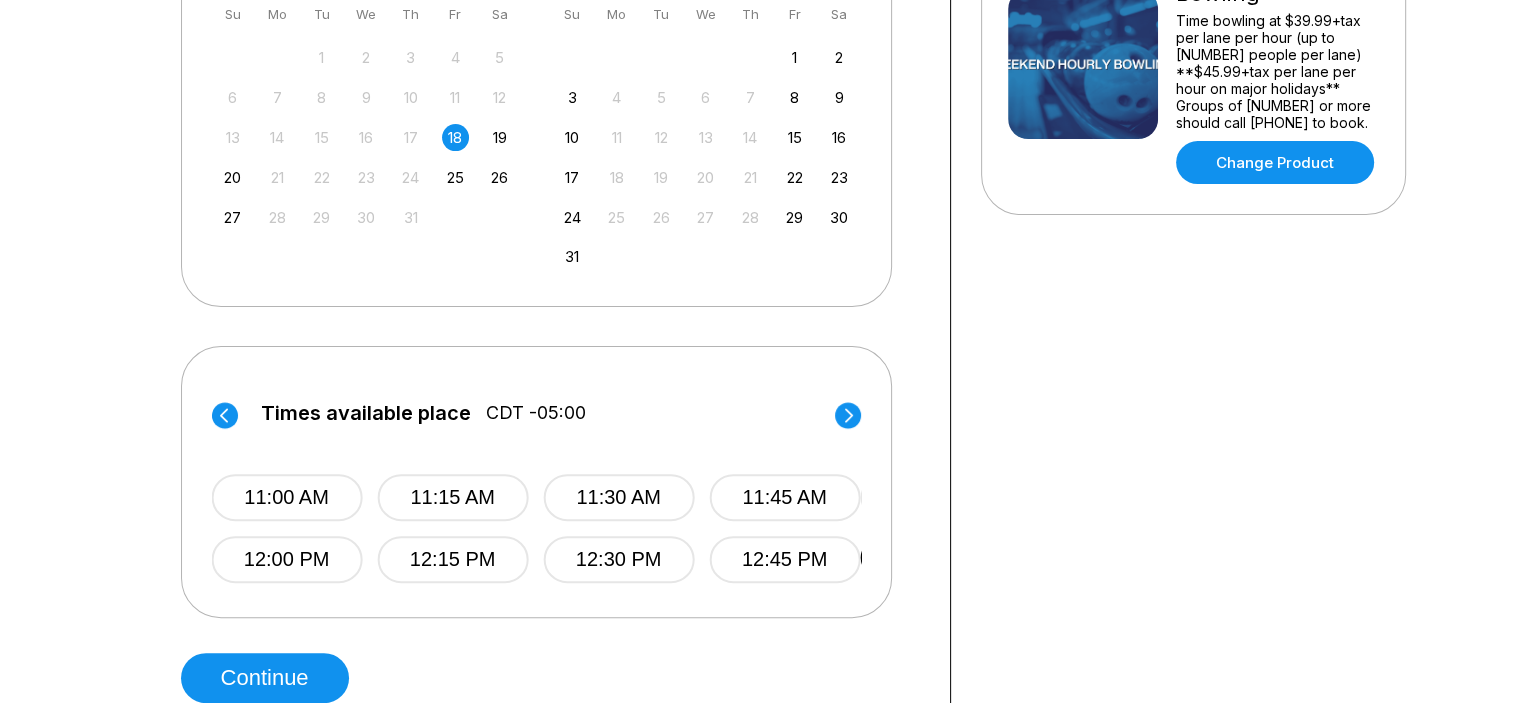 click 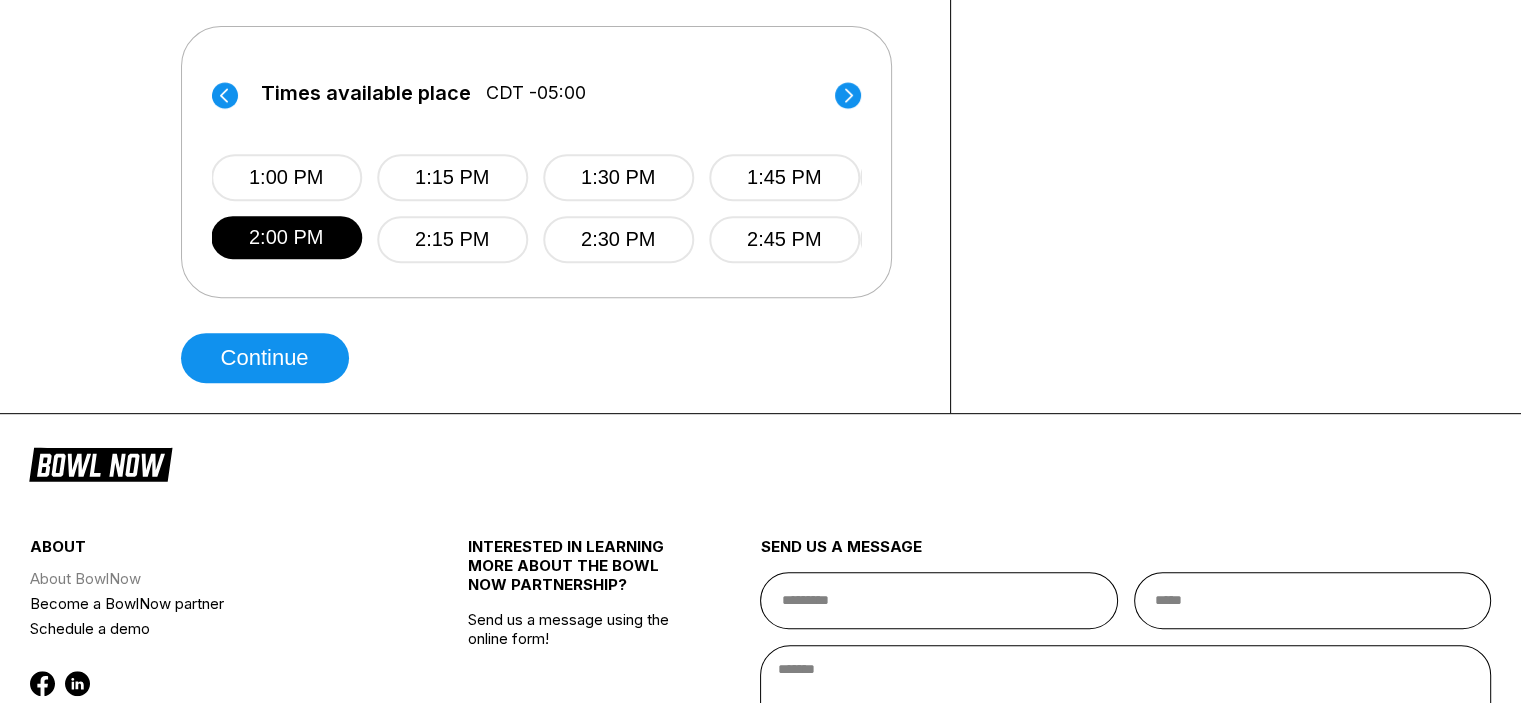 scroll, scrollTop: 805, scrollLeft: 0, axis: vertical 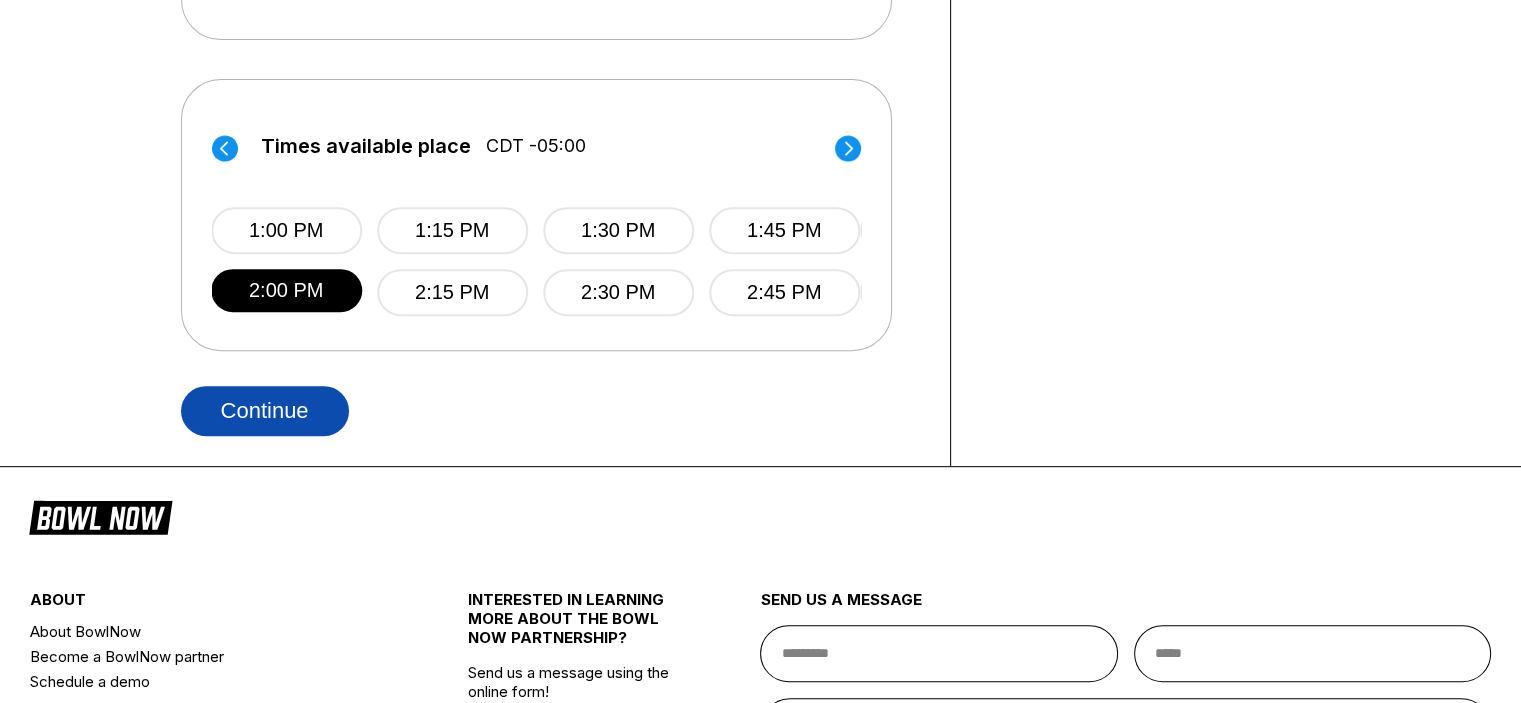 click on "Continue" at bounding box center [265, 411] 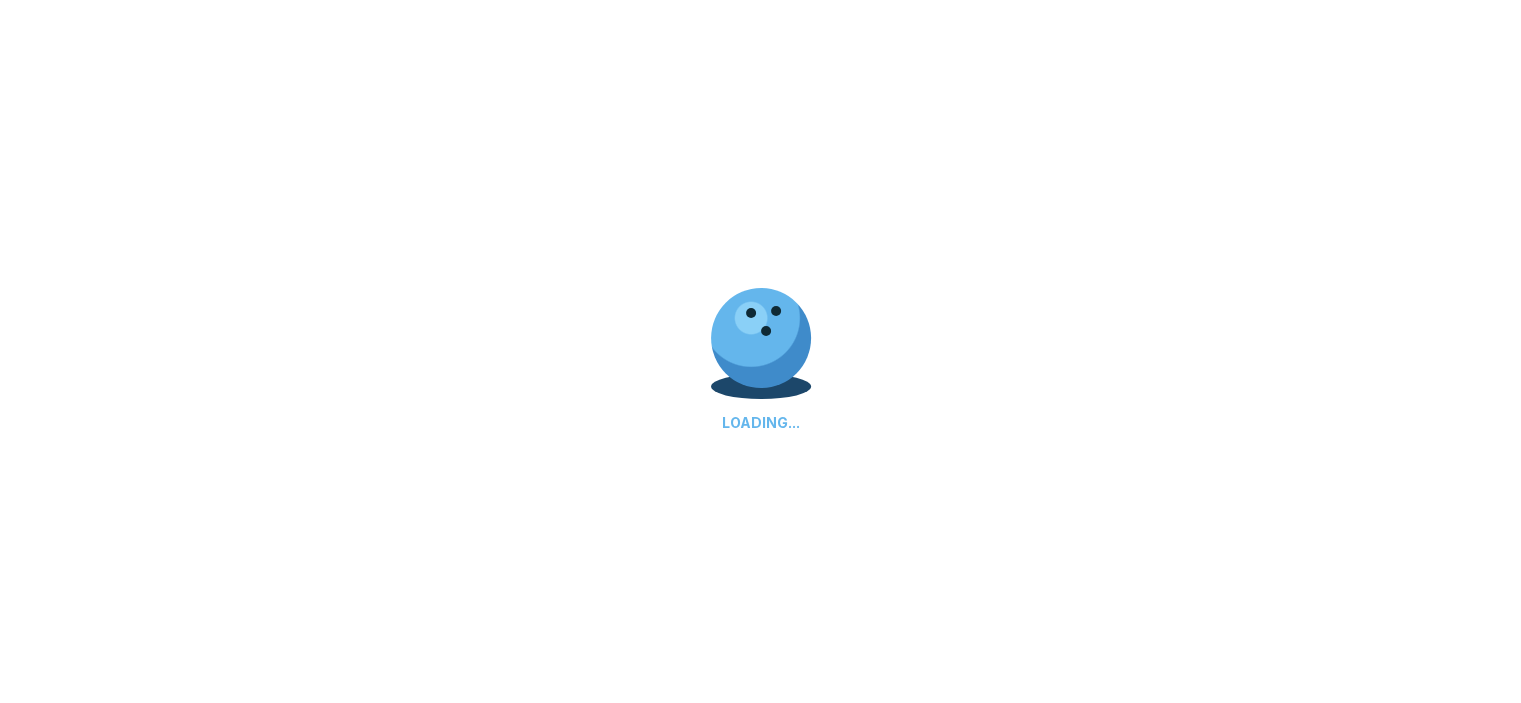 select on "**" 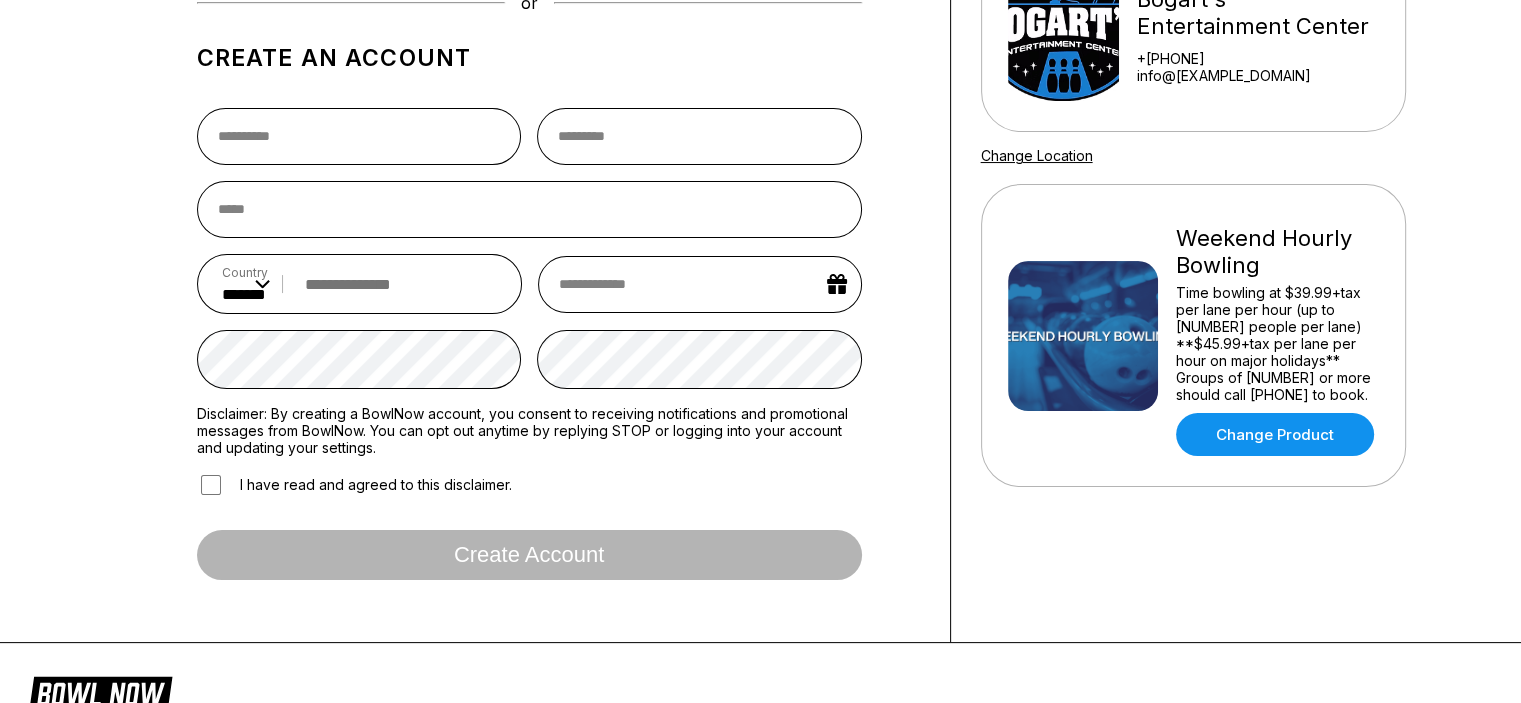 scroll, scrollTop: 0, scrollLeft: 0, axis: both 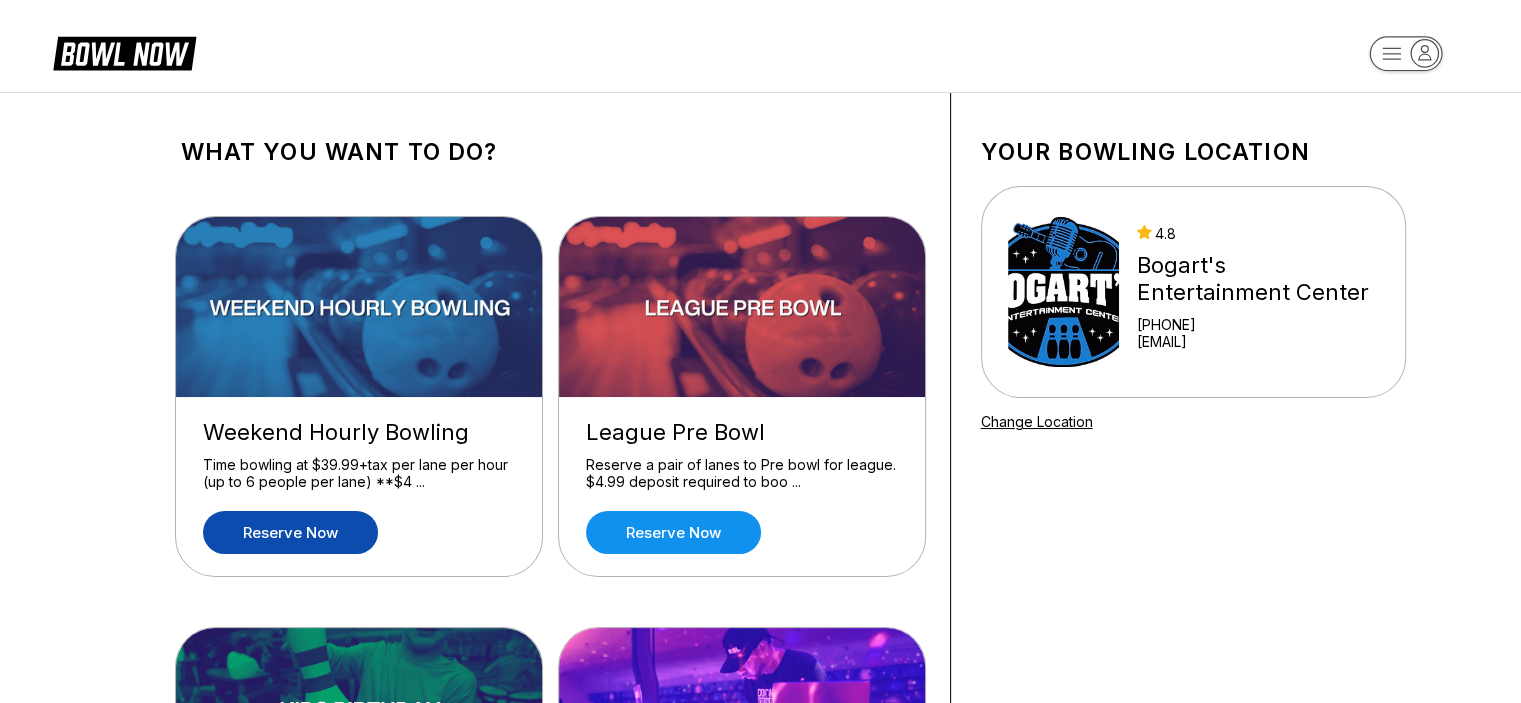 click on "Reserve now" at bounding box center (290, 532) 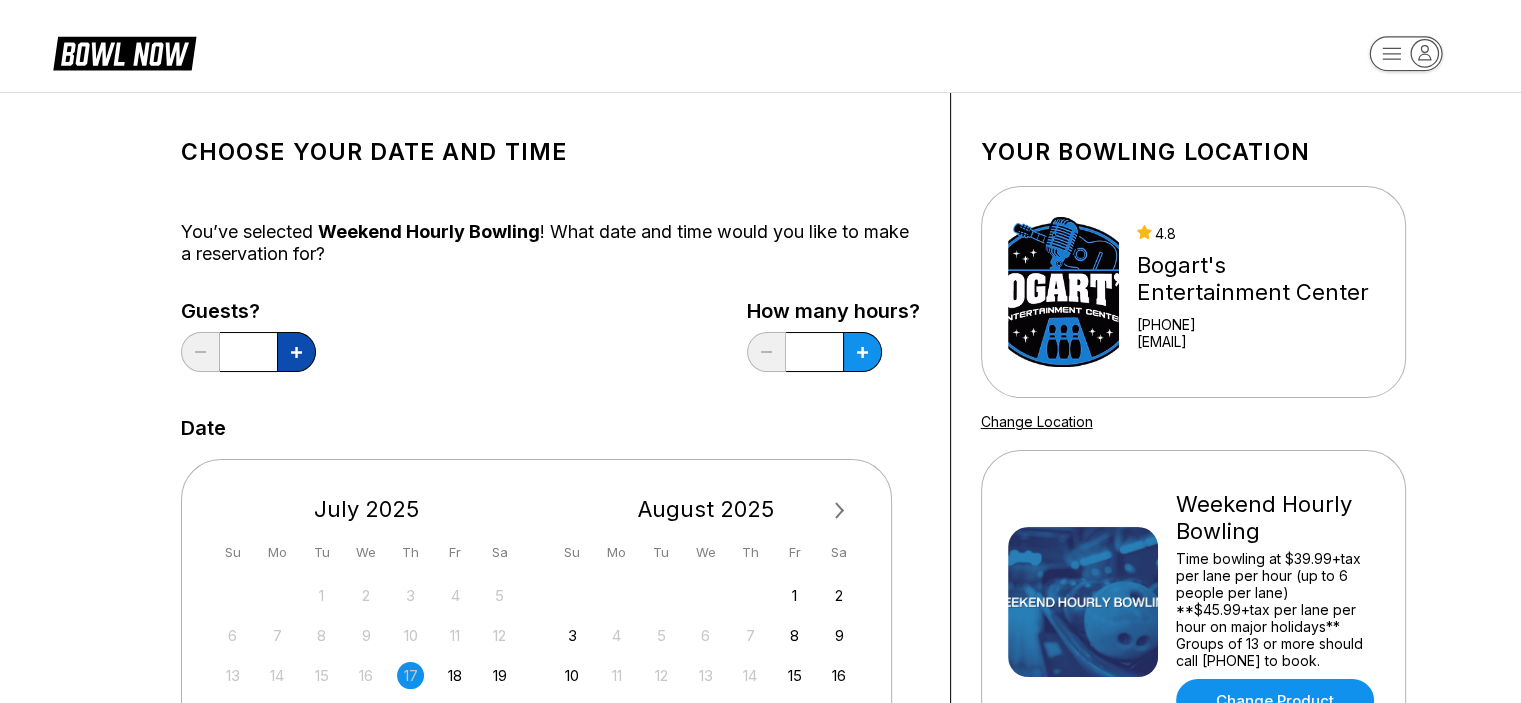 click 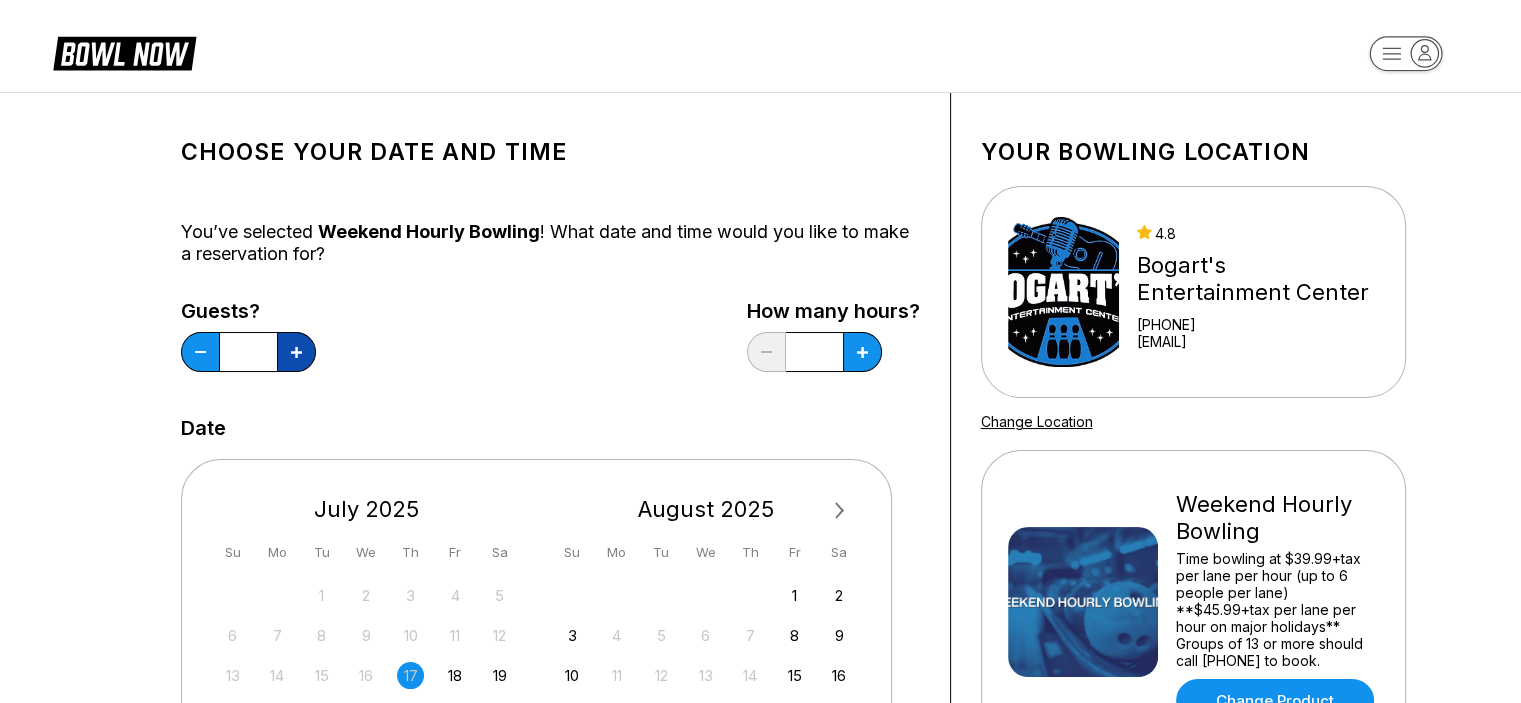 click 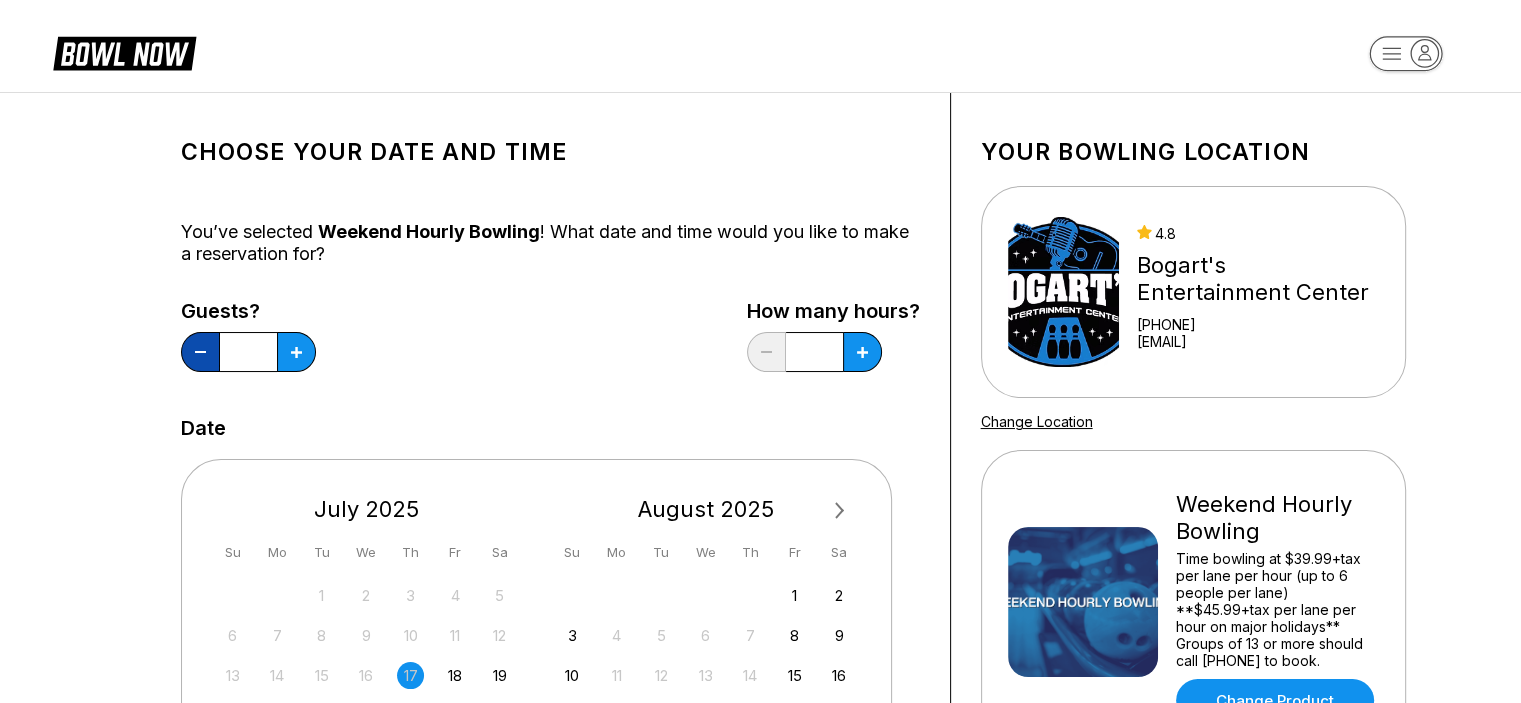 click at bounding box center (200, 352) 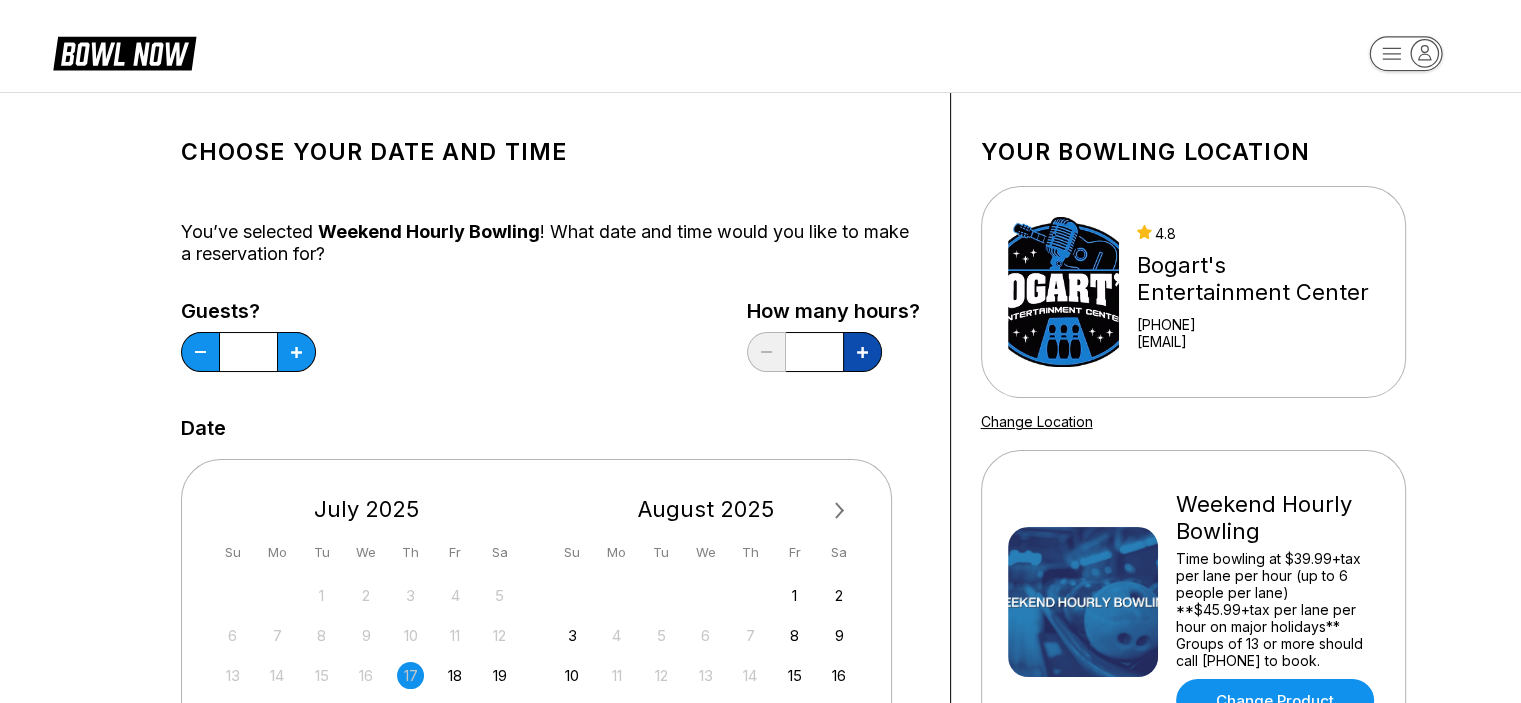 click 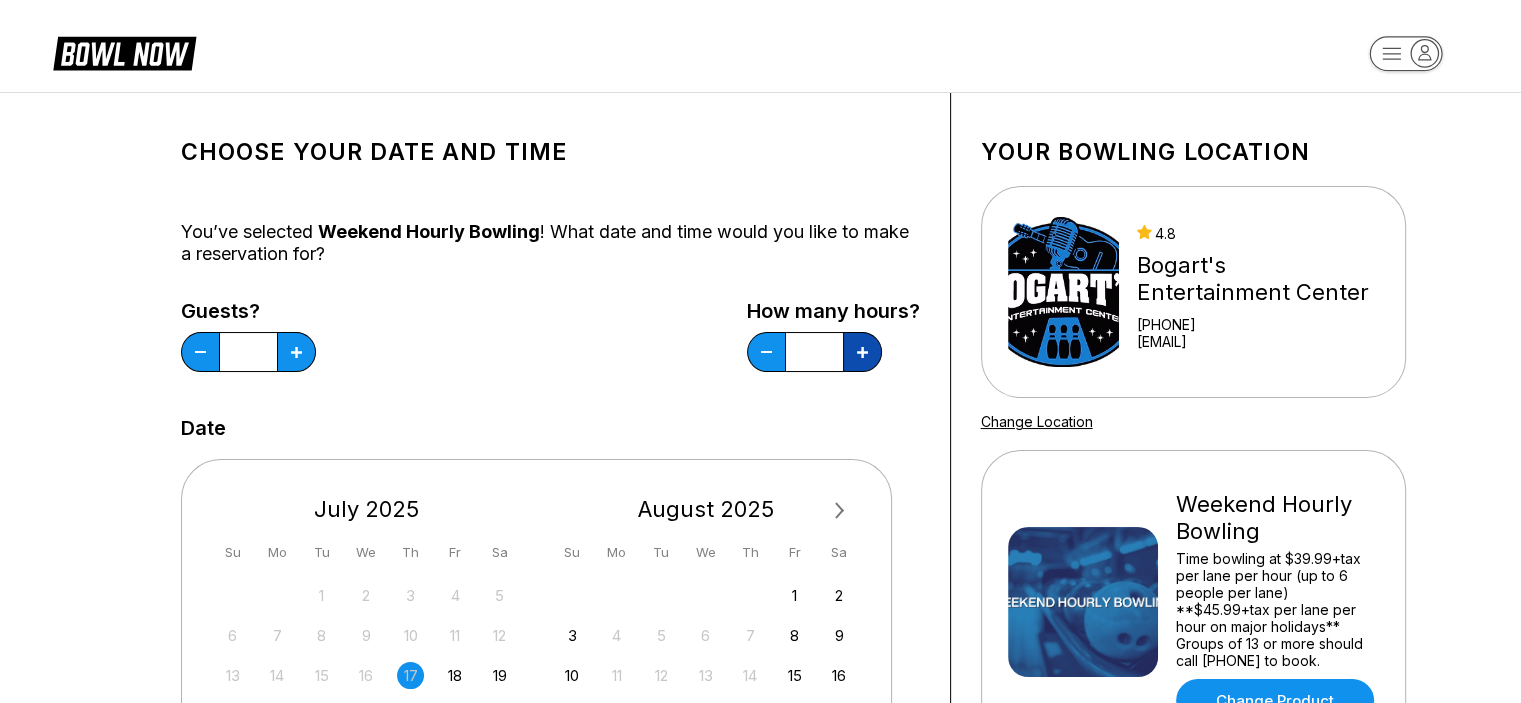 click 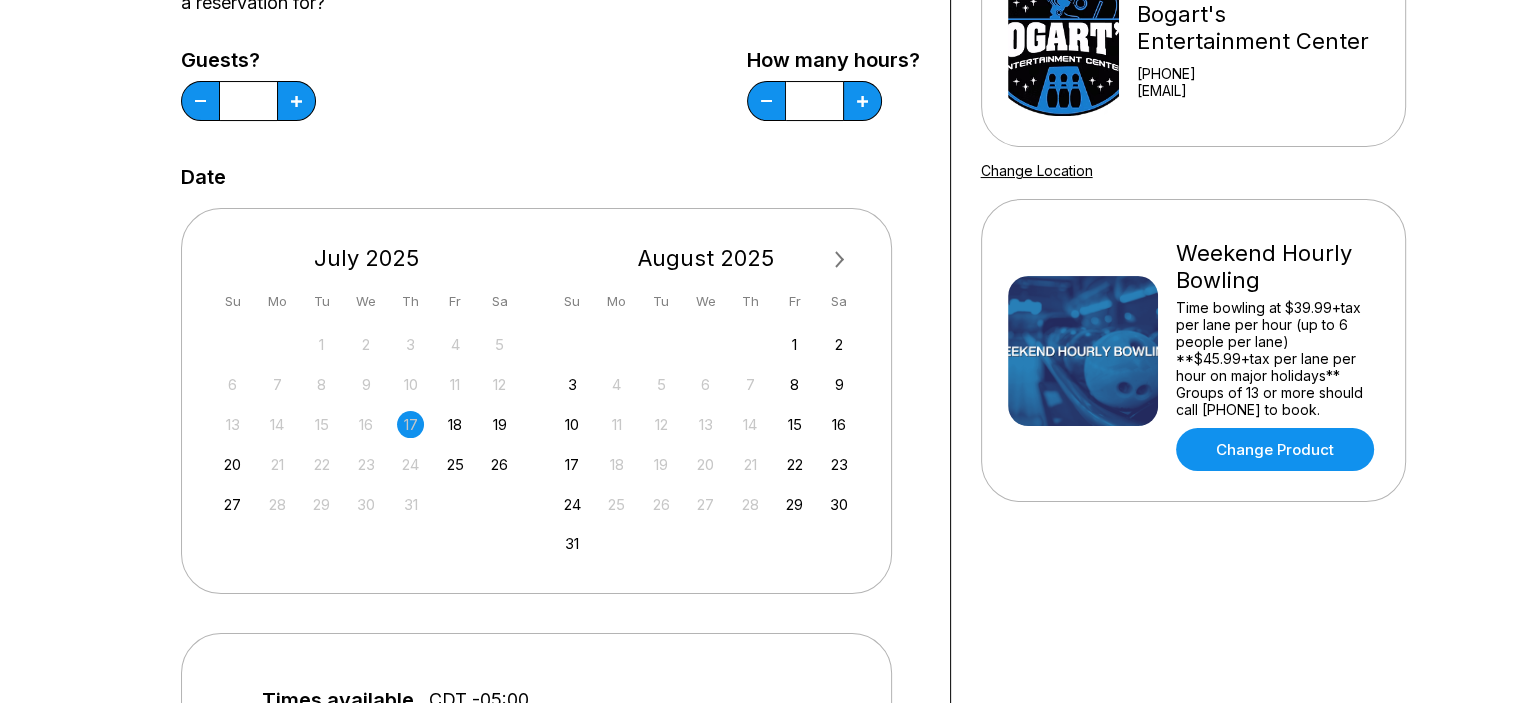 scroll, scrollTop: 266, scrollLeft: 0, axis: vertical 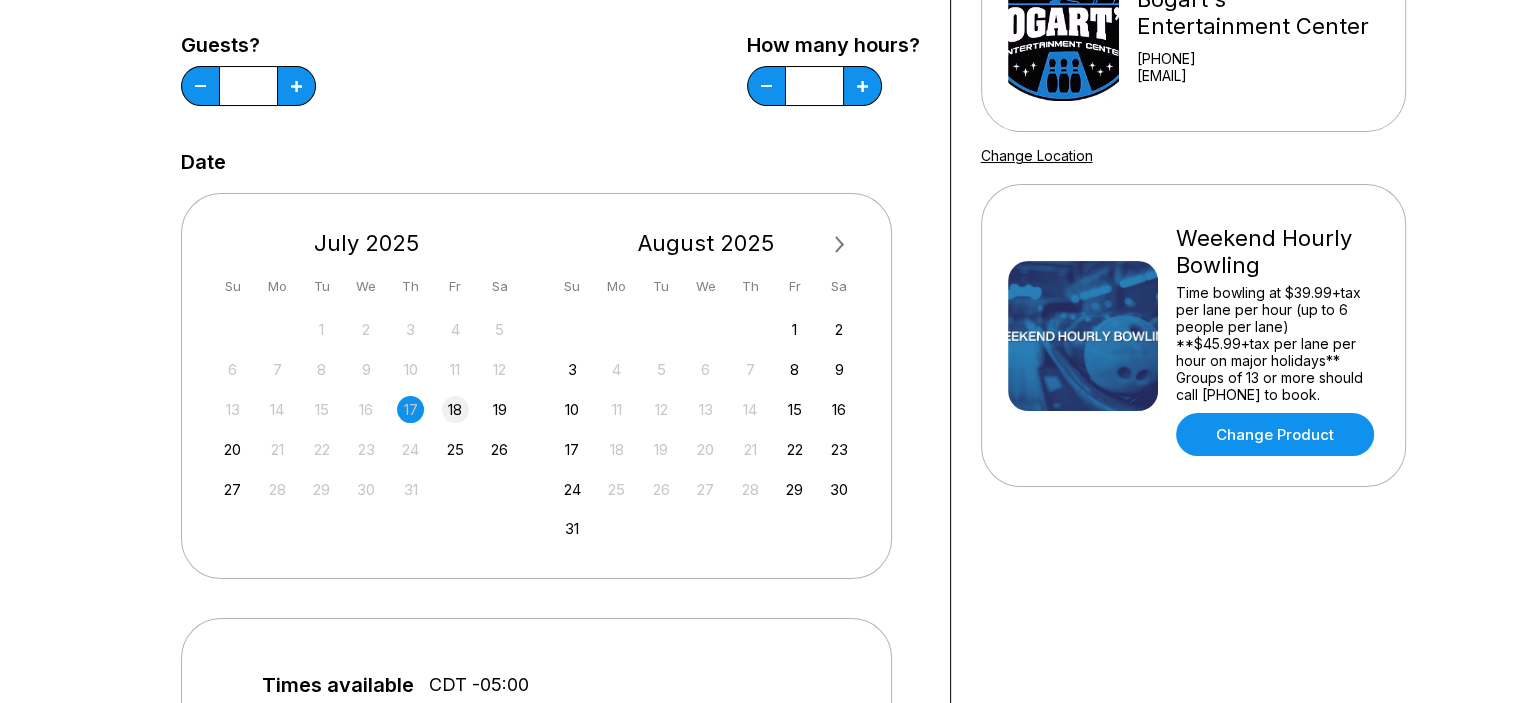 click on "18" at bounding box center (455, 409) 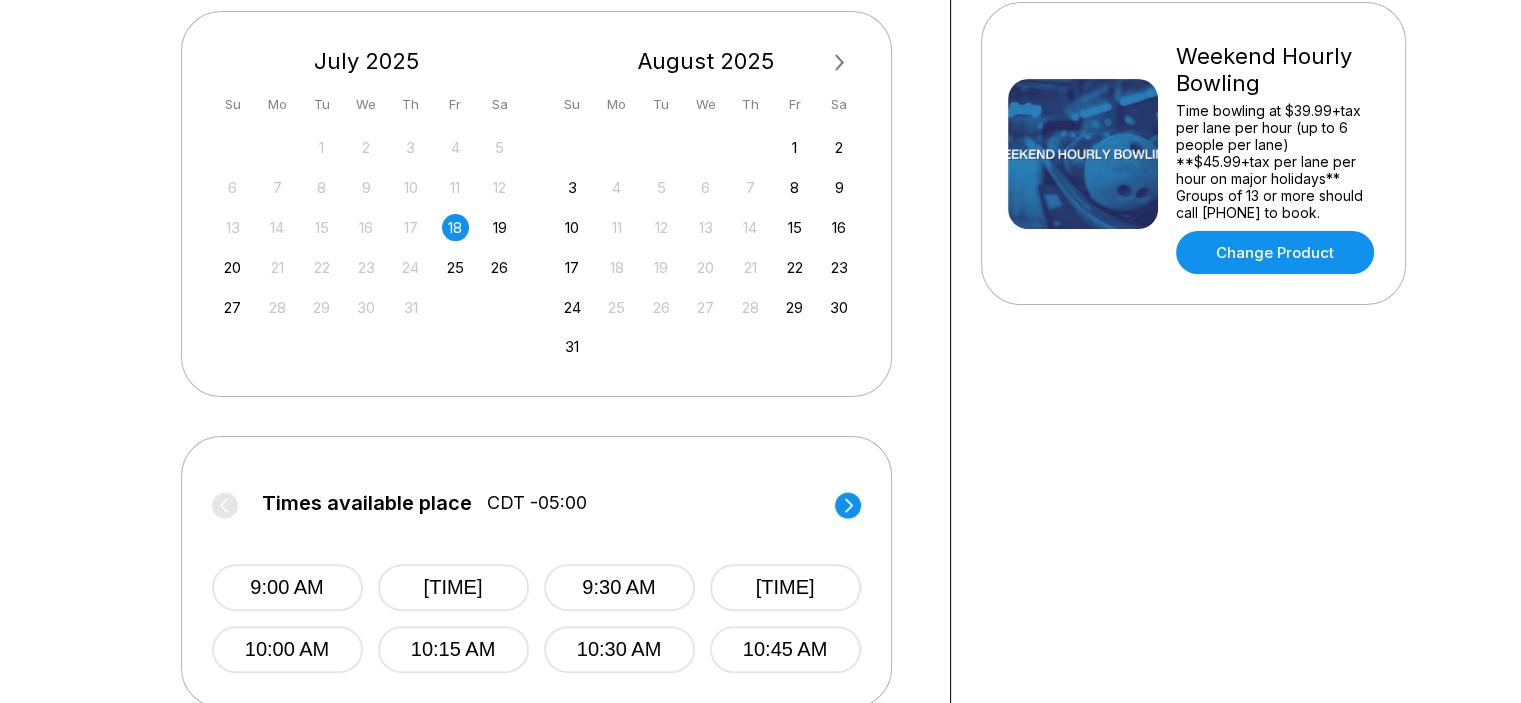scroll, scrollTop: 666, scrollLeft: 0, axis: vertical 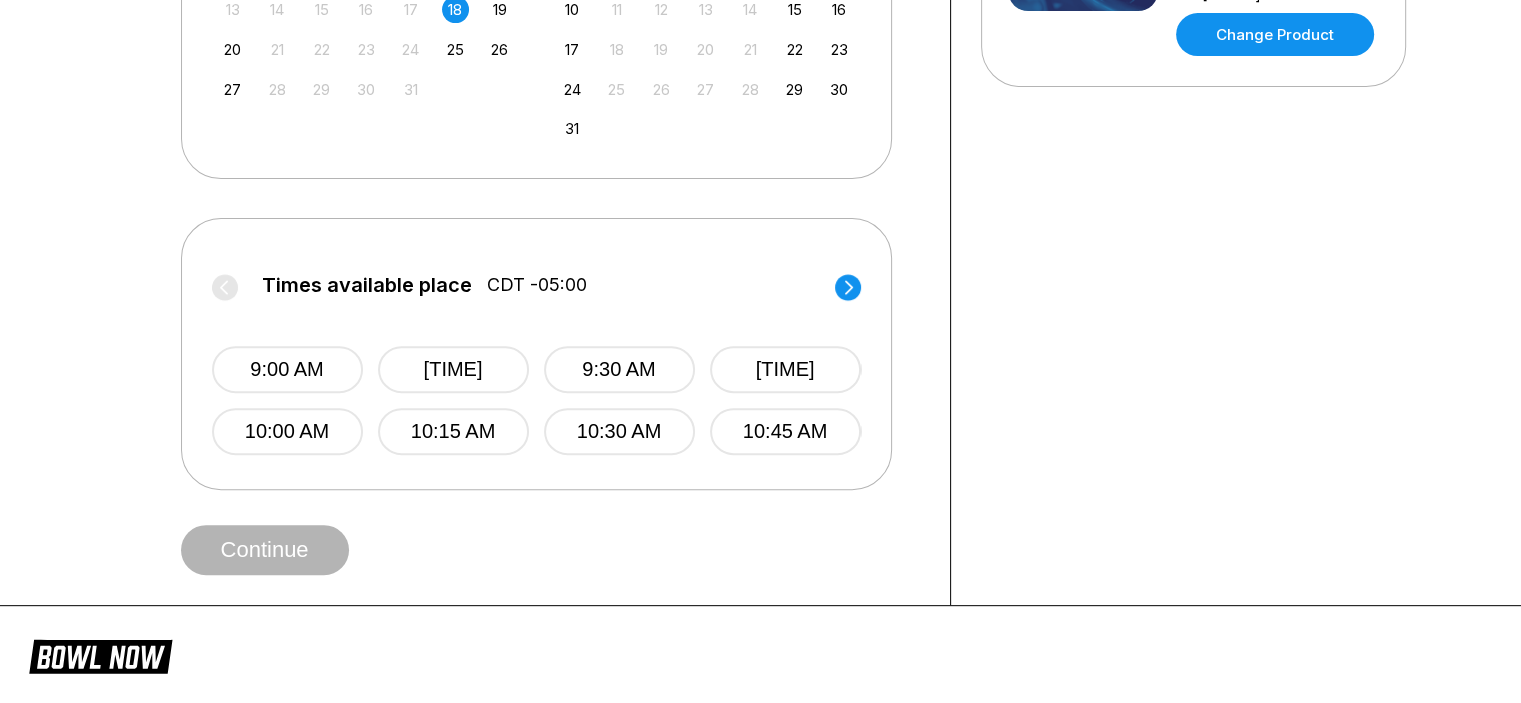 click 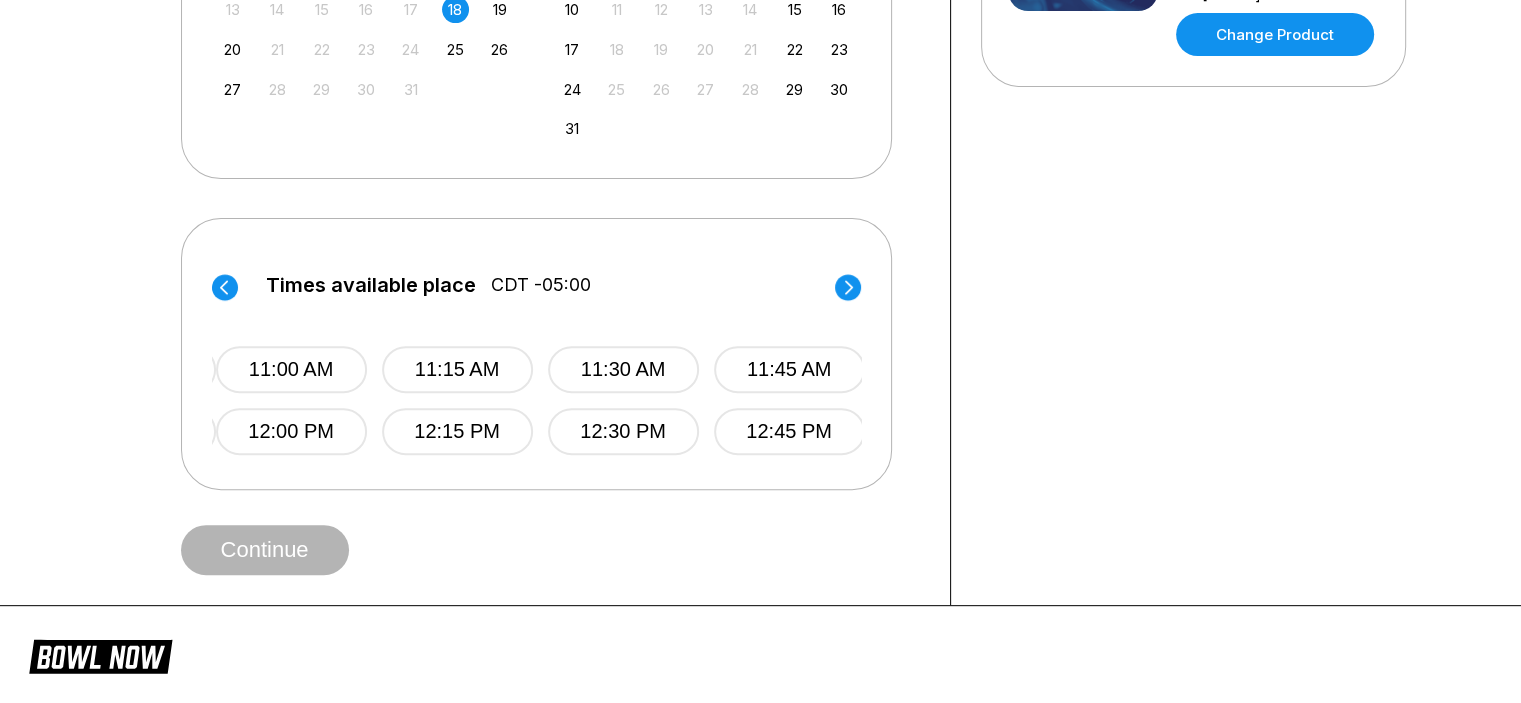 click 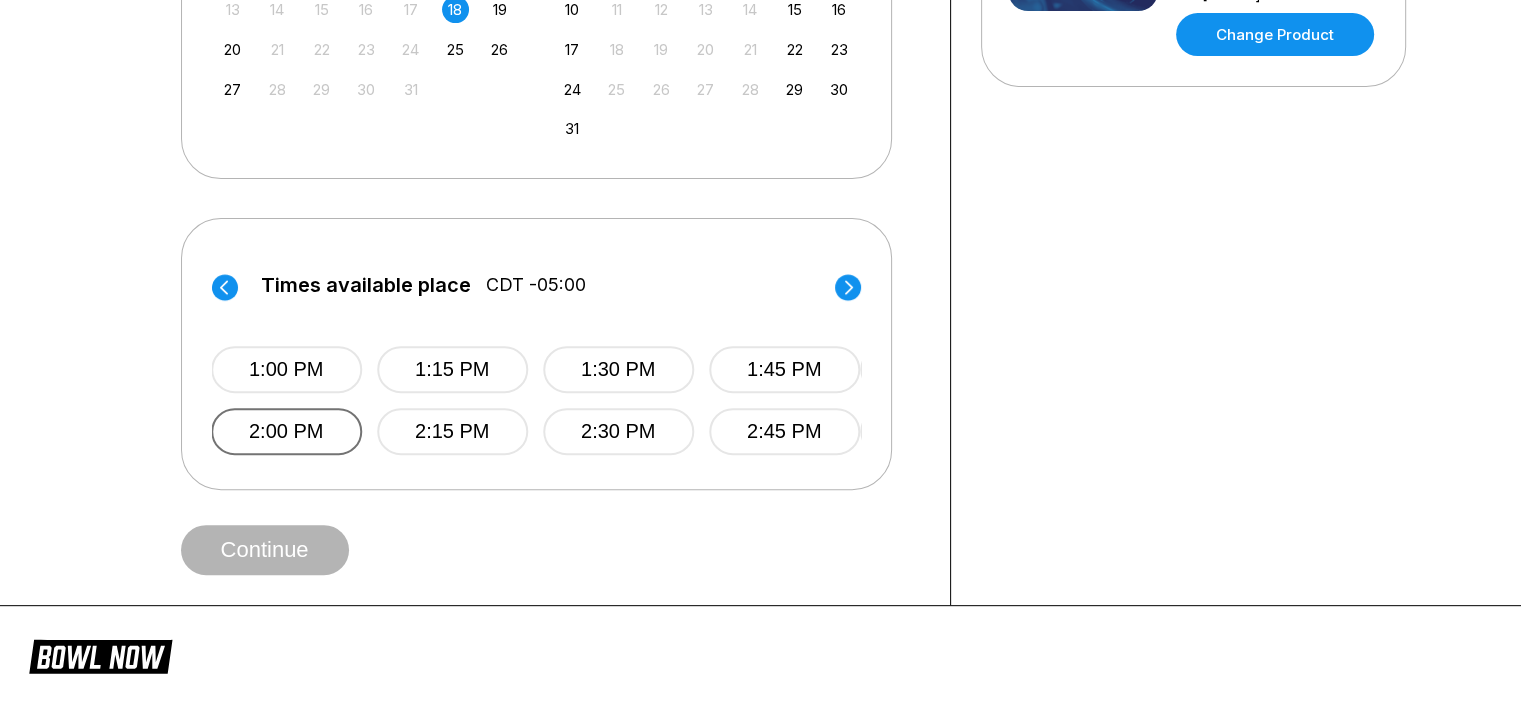 click on "2:00 PM" at bounding box center [286, 431] 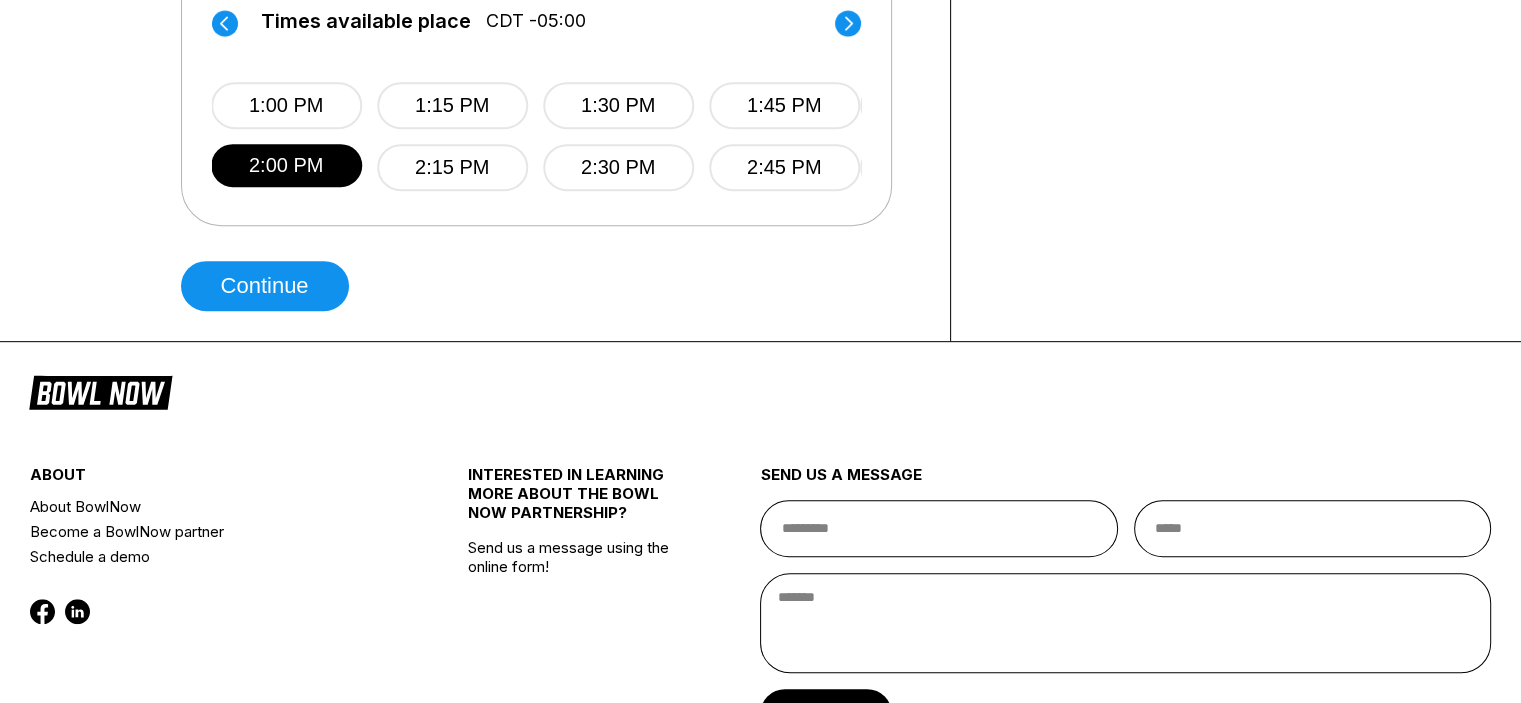 scroll, scrollTop: 933, scrollLeft: 0, axis: vertical 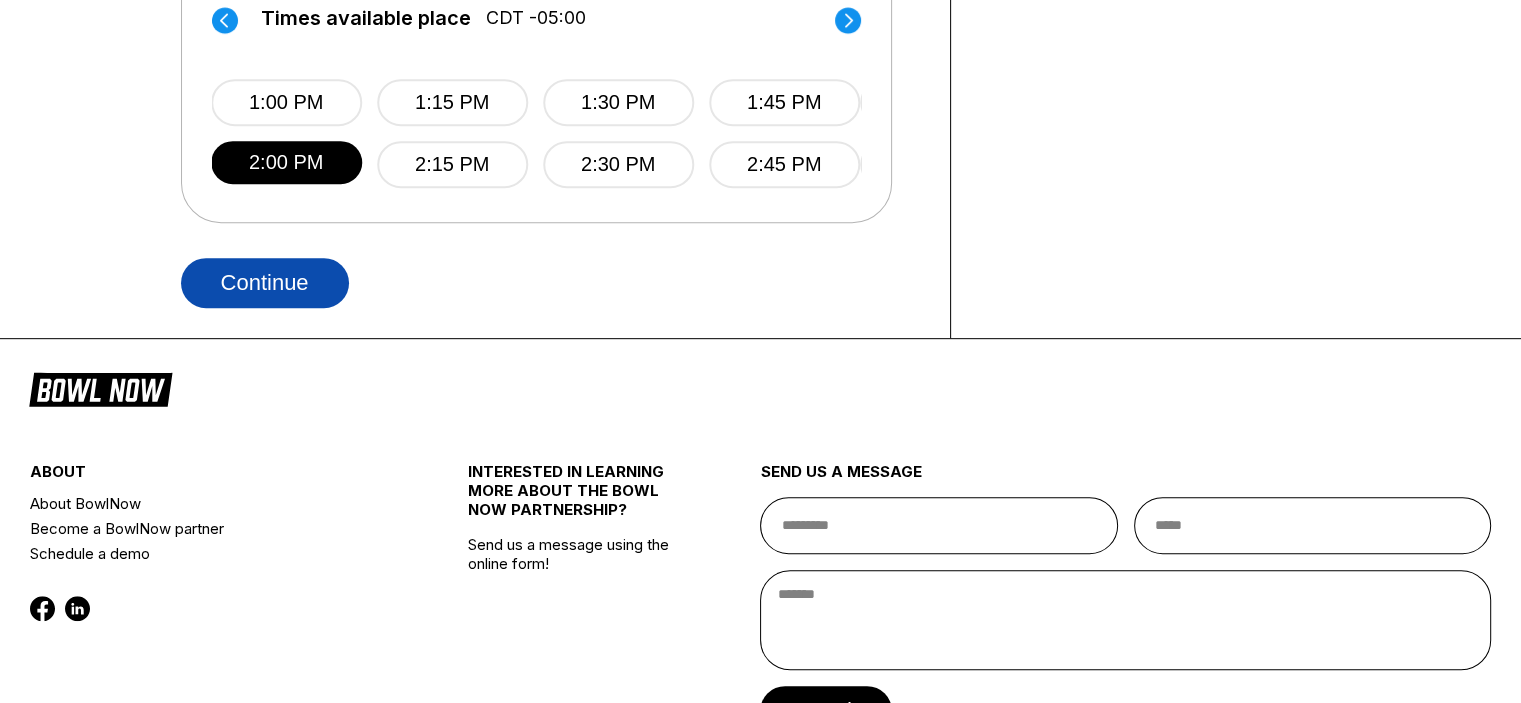 click on "Continue" at bounding box center [265, 283] 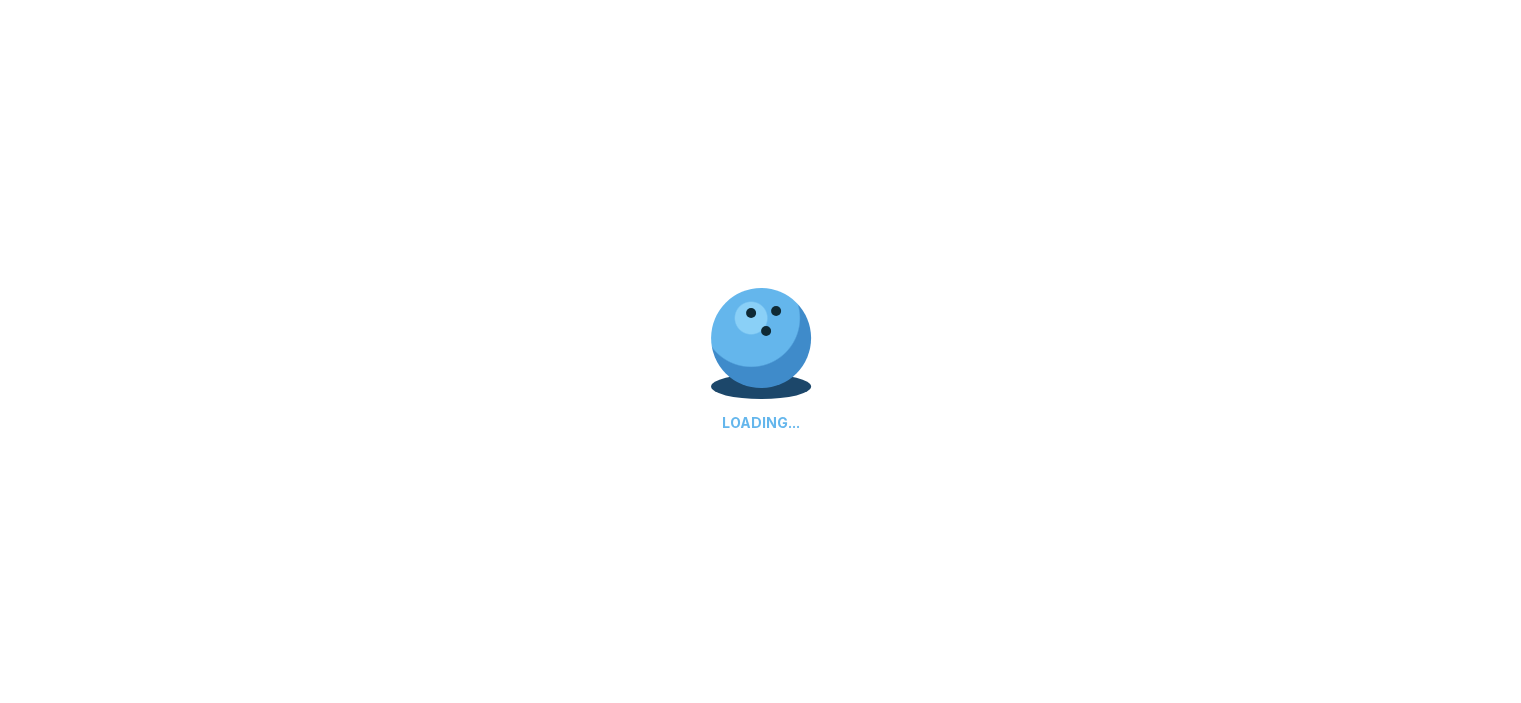 select on "**" 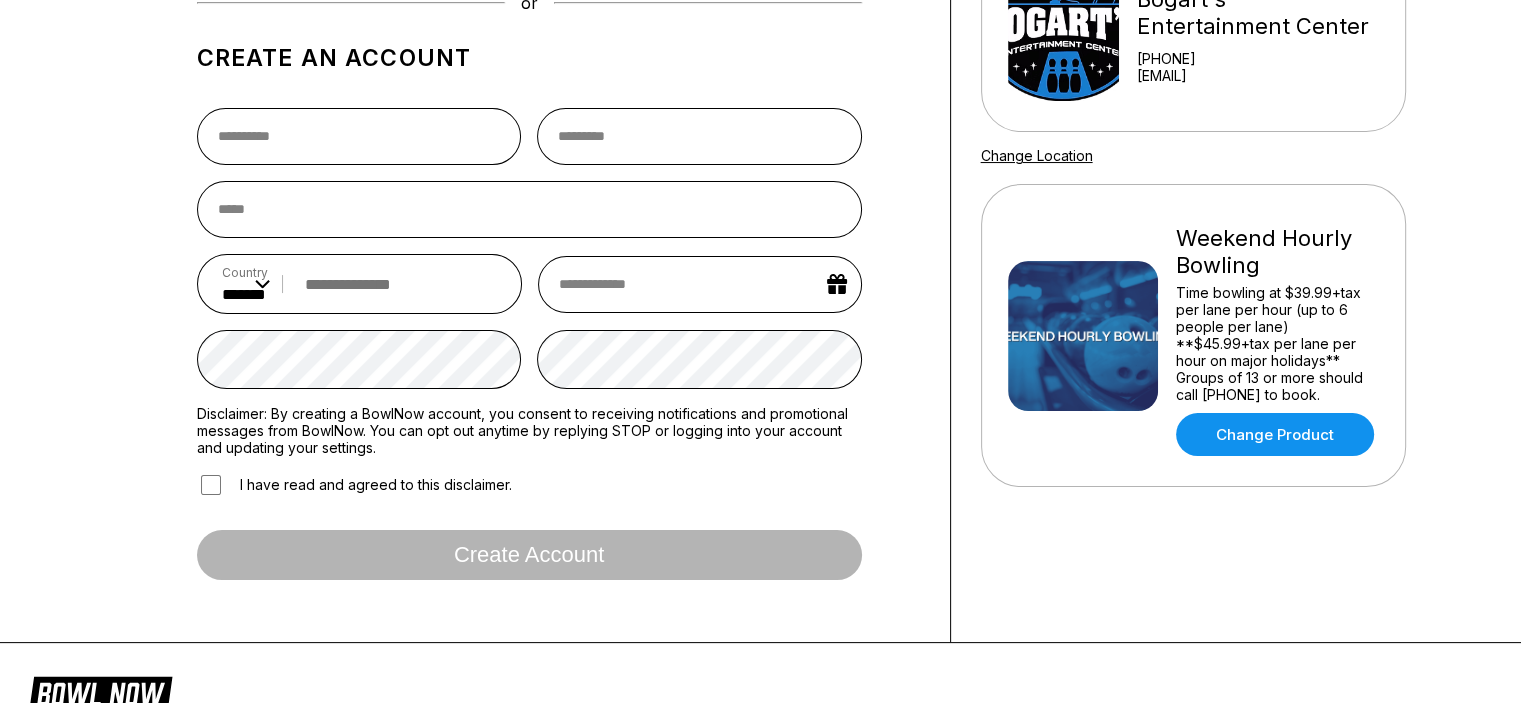 scroll, scrollTop: 133, scrollLeft: 0, axis: vertical 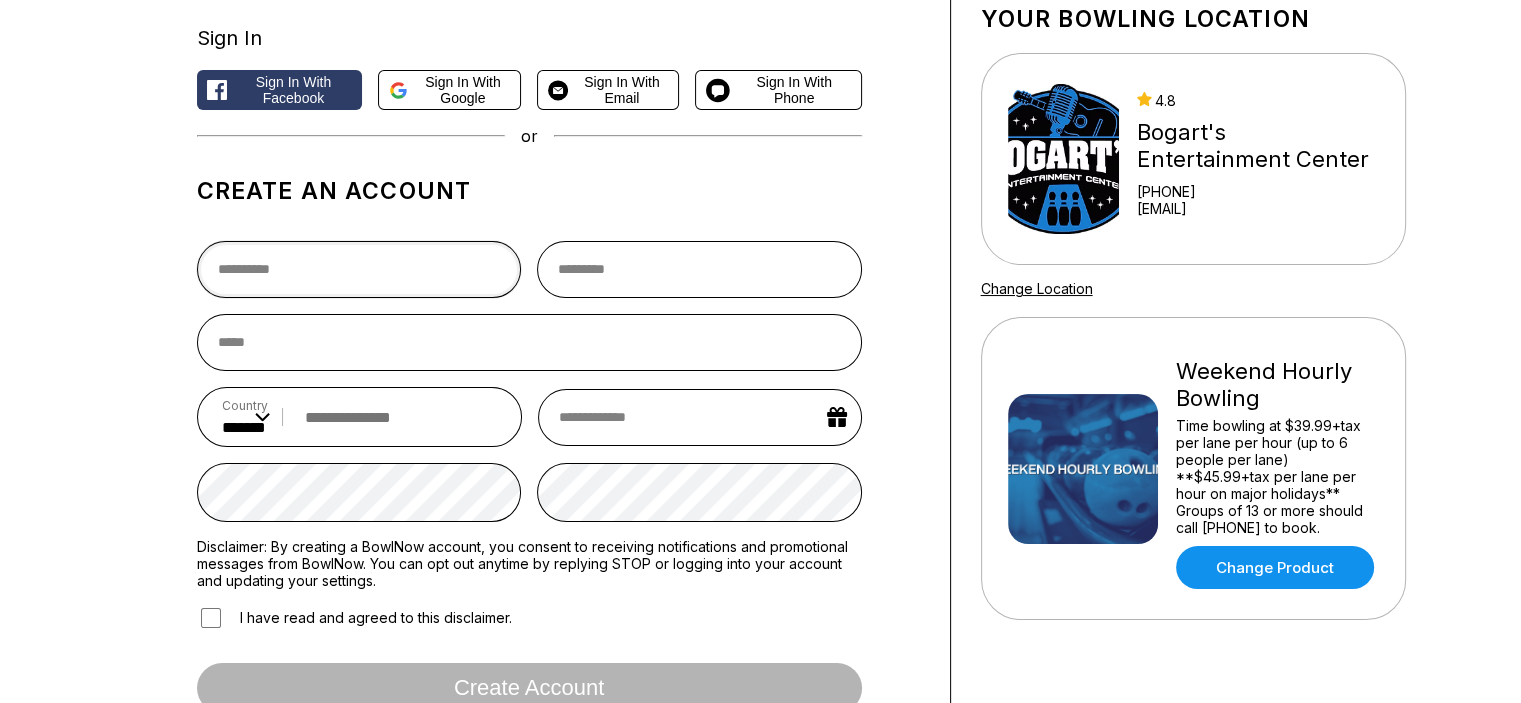 drag, startPoint x: 396, startPoint y: 267, endPoint x: 426, endPoint y: 261, distance: 30.594116 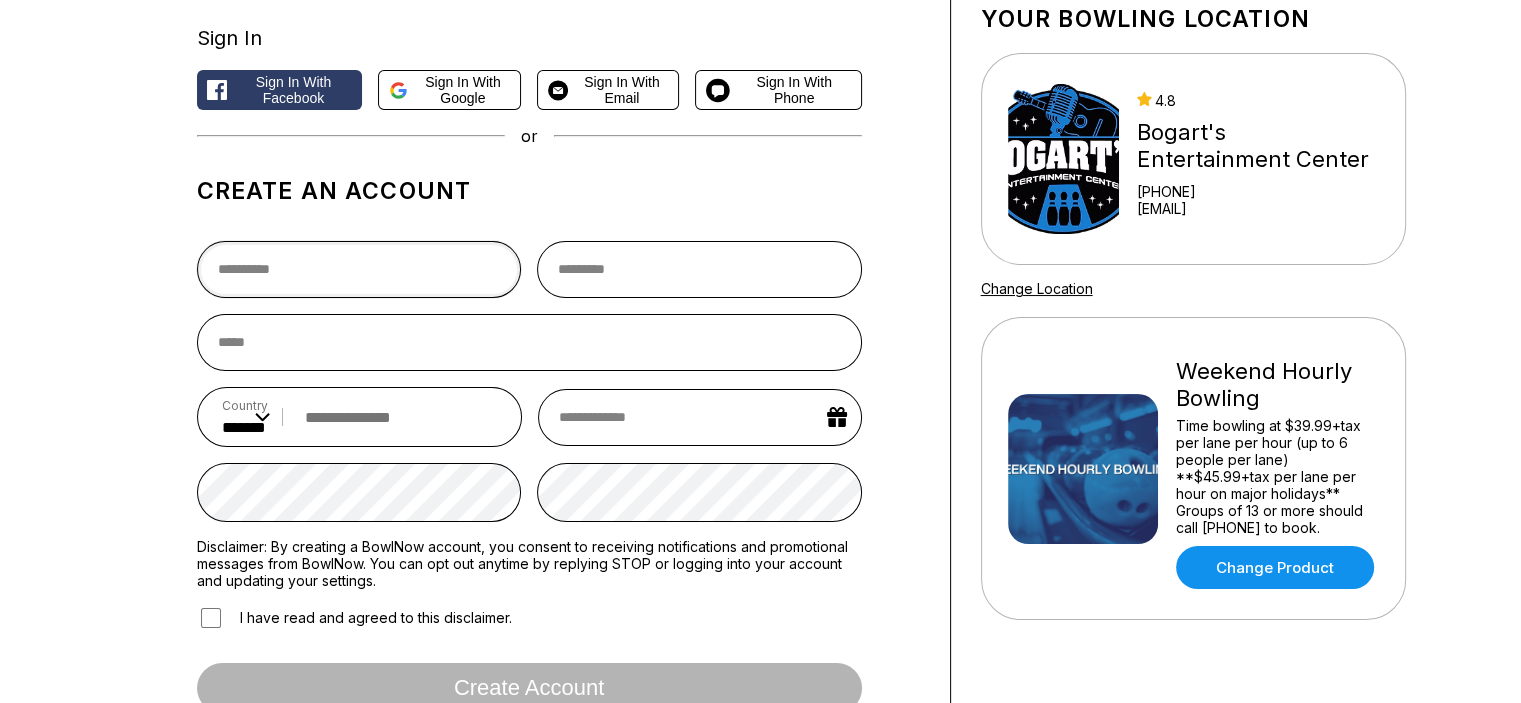 click at bounding box center [359, 269] 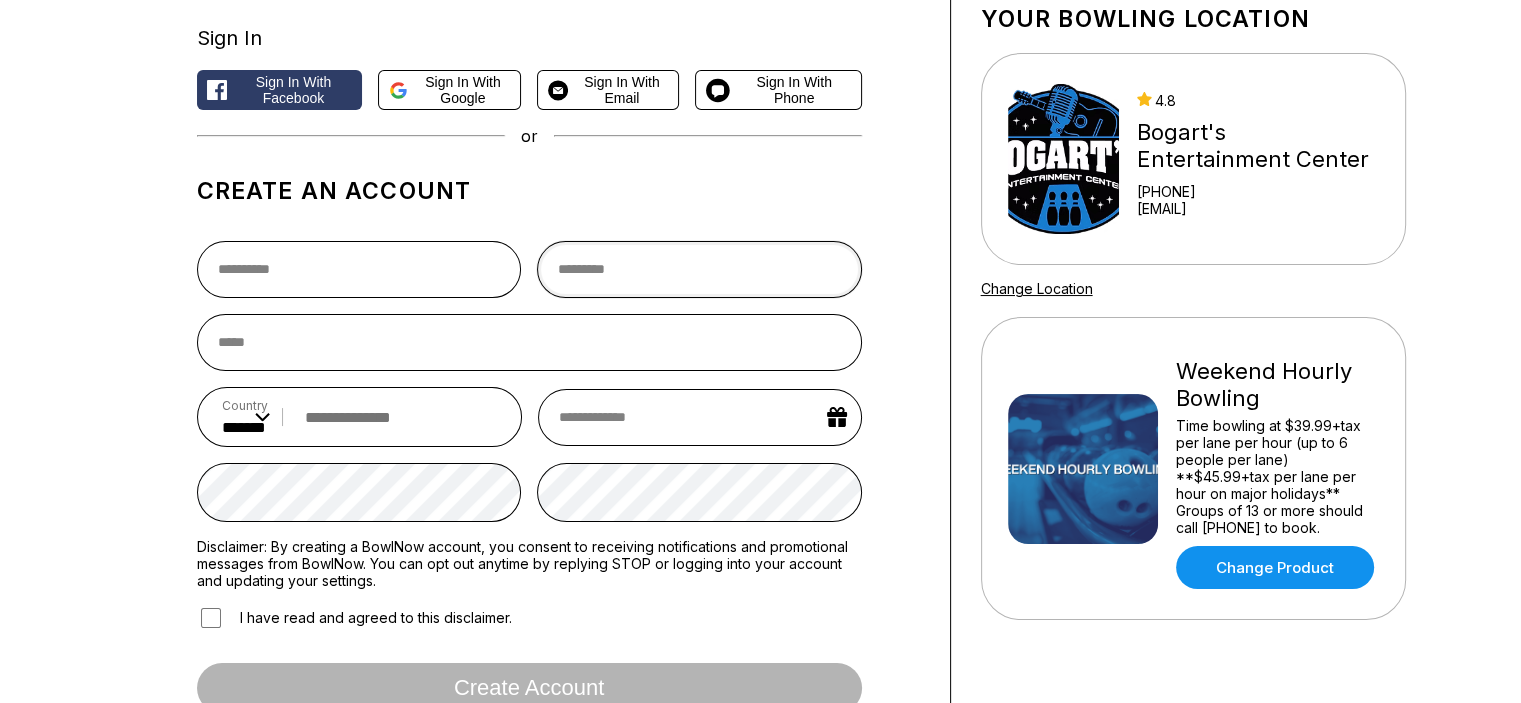click at bounding box center [699, 269] 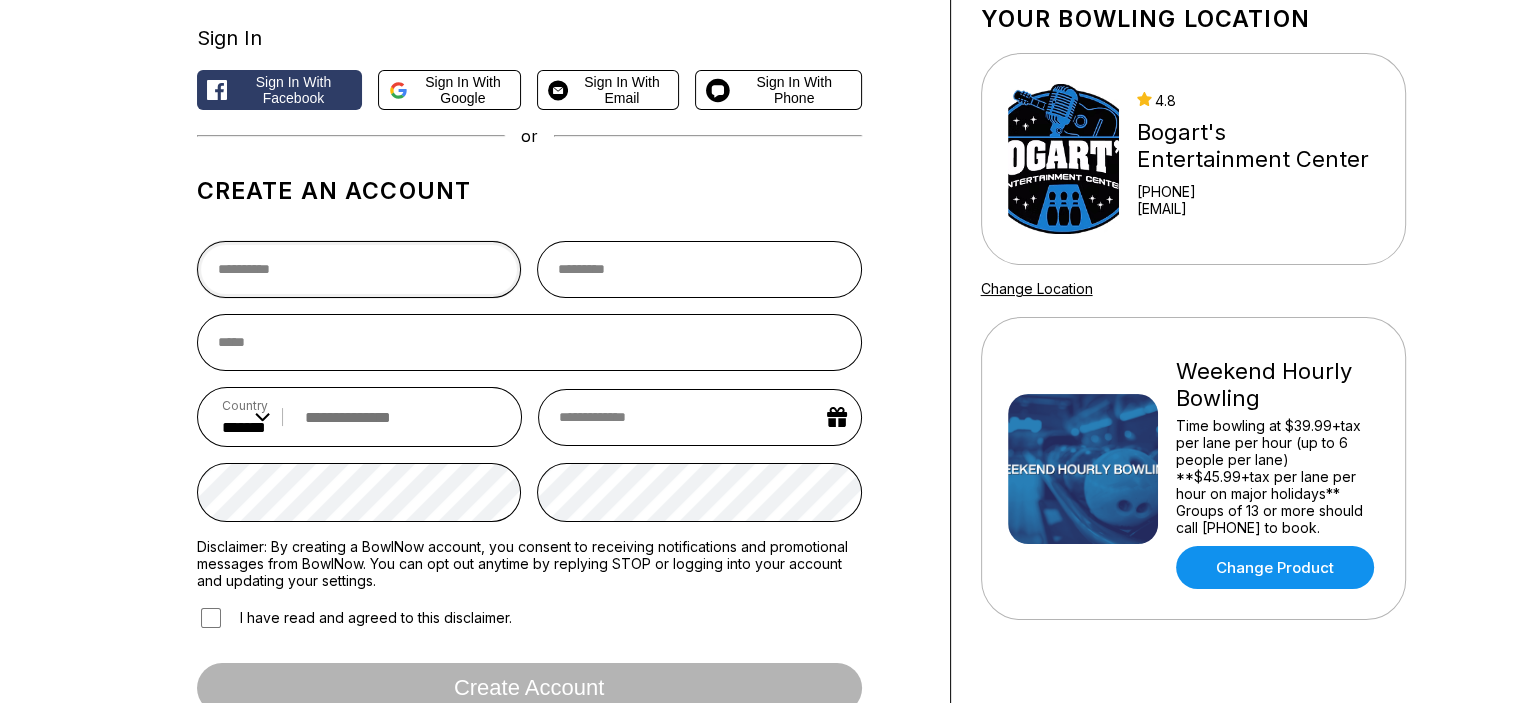 click at bounding box center [359, 269] 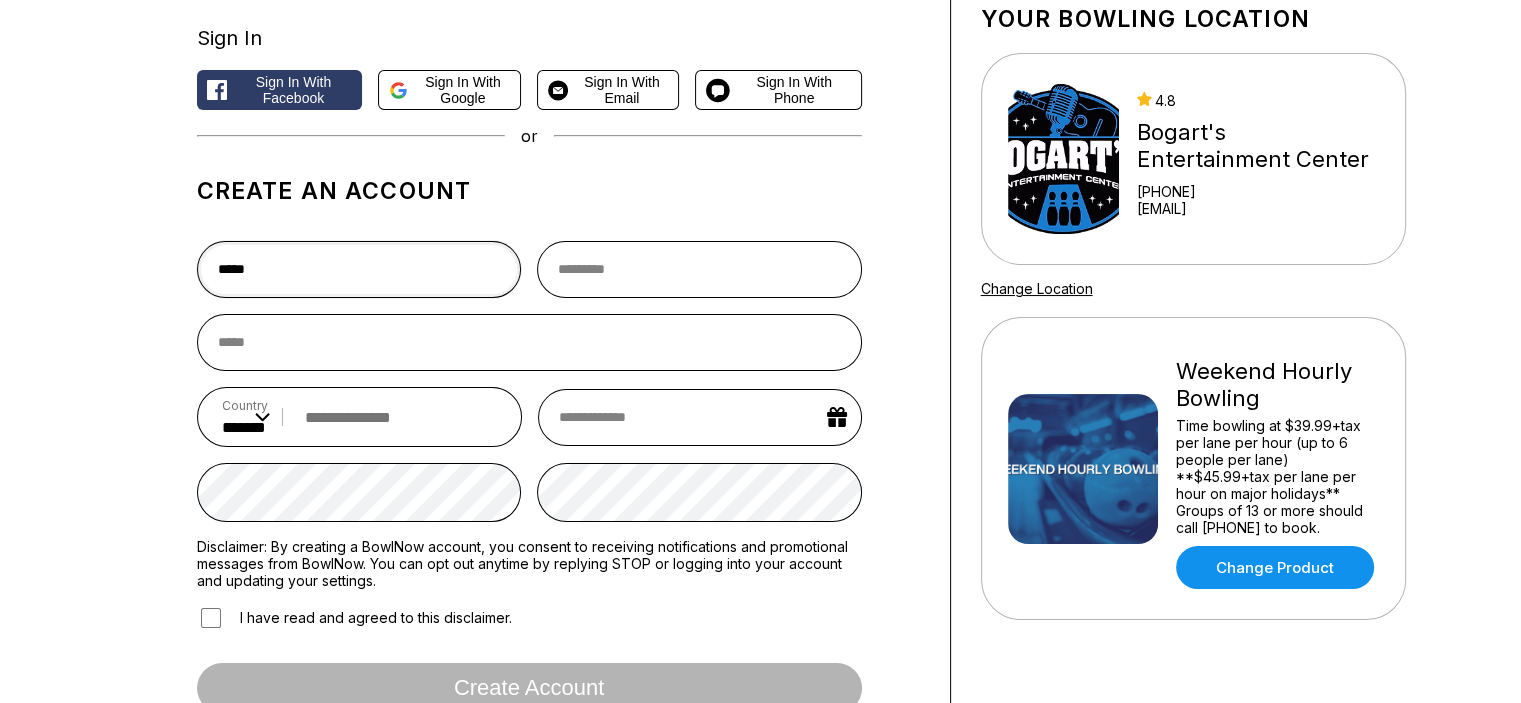 type on "*****" 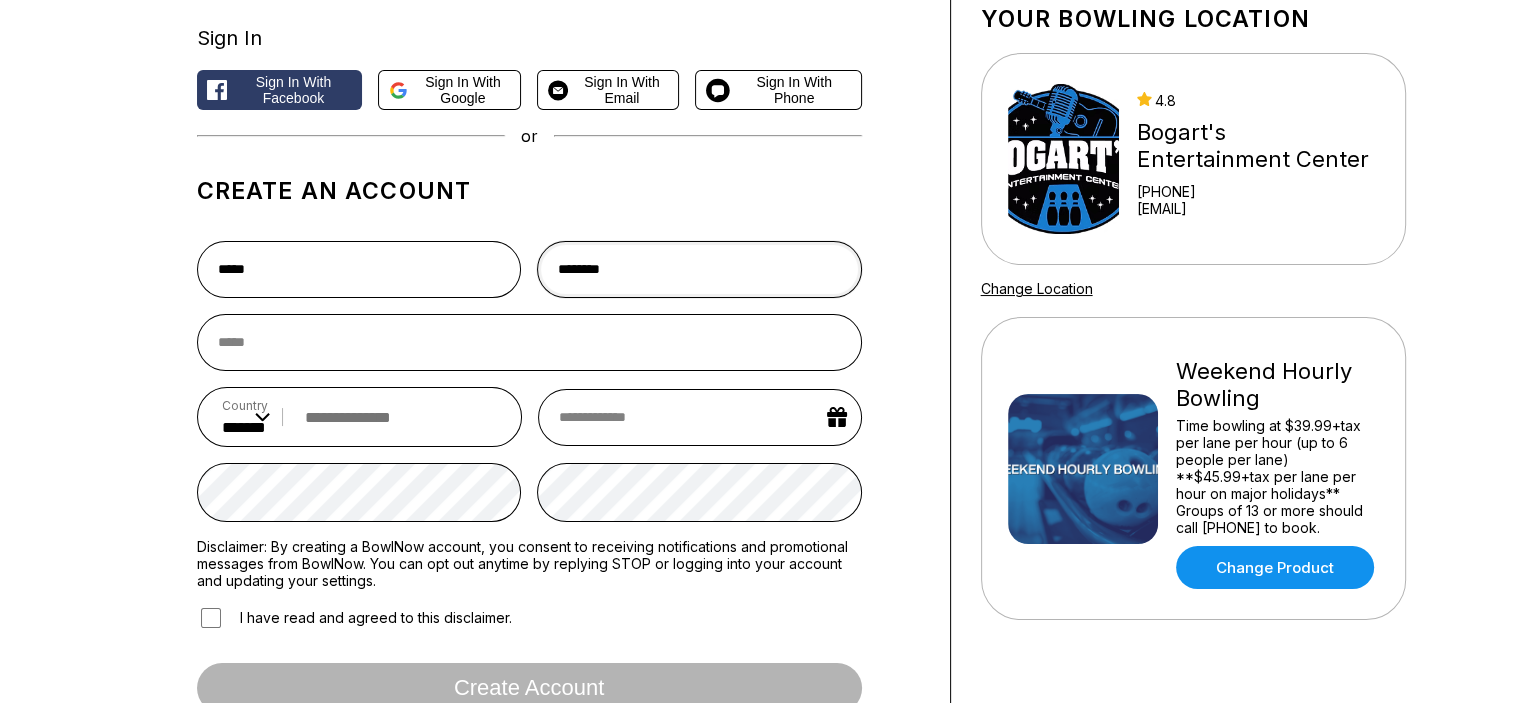 type on "********" 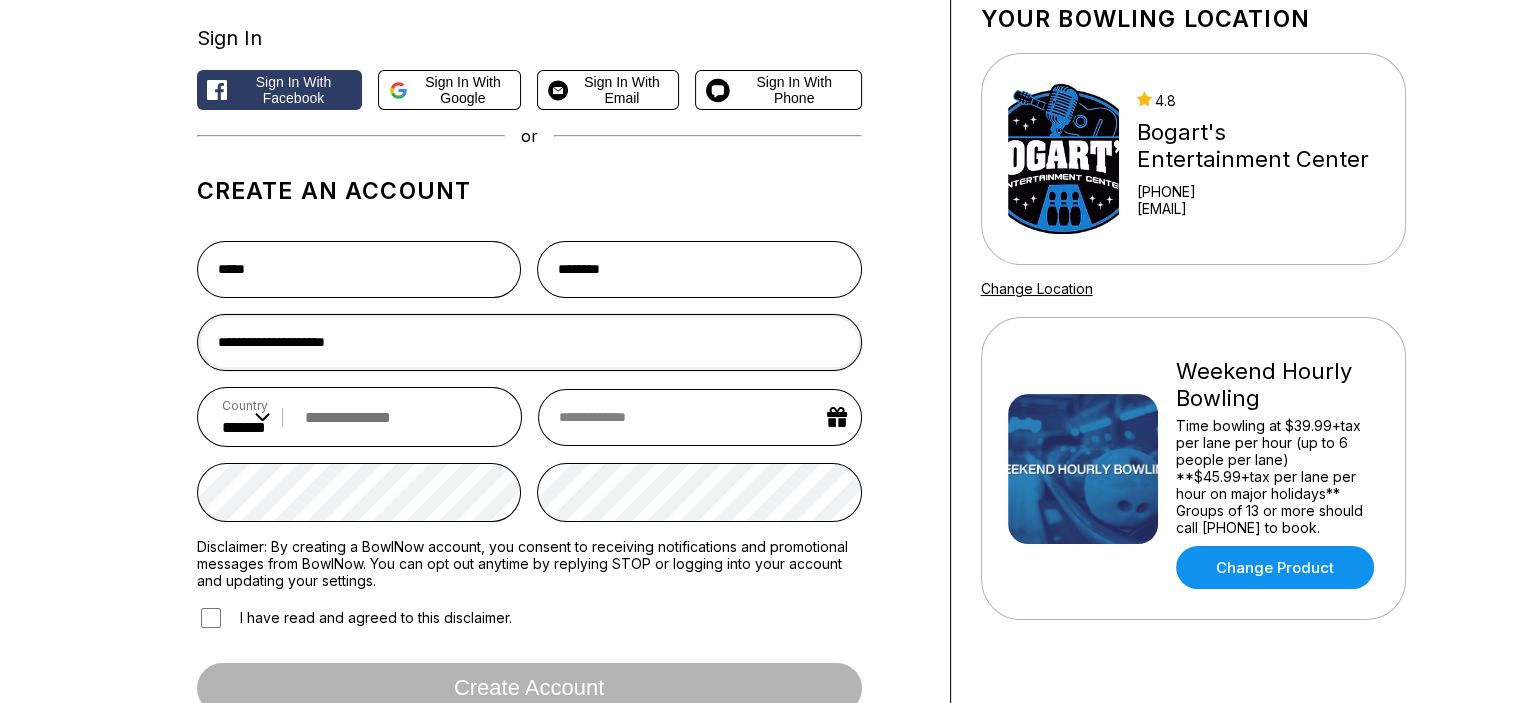 type on "**********" 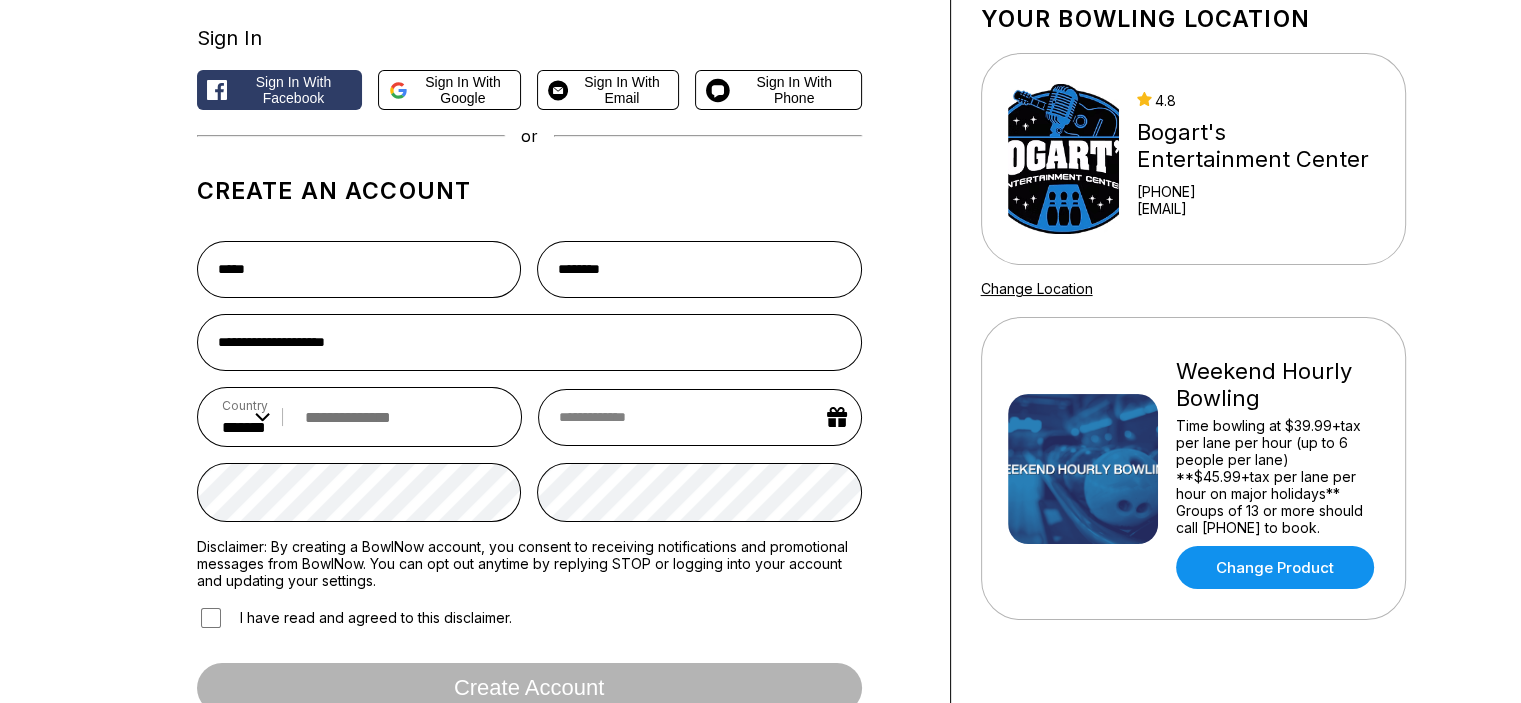 click on "Country ** * *** ** * *** ** * *** ** * ** ** * * ** * * ** * *** ** * *** ** * *** ** * ** ** * * ** * ** ** * ** ** * *** ** * *** ** * *** ** * *** ** * * ** * *** ** * ** ** * *** ** * *** ** * *** ** * *** ** * *** ** * *** ** * * ** * *** ** * *** ** * *** ** * ** ** * * ** * *** ** * *** ** * *** ** * *** ** * * ** * ** ** * *** ** * *** ** * *** ** * ** ** * *** ** * *** ** * ** ** * *** ** * ** ** * ** ** * *** ** * ** ** * *** ** * *** ** * ** ** * *** ** * *** ** * ** ** * *** ** * ** ** * * ** * * ** * *** ** * *** ** * *** ** * ** ** * *** ** * *** ** * ** ** * *** ** * *** ** * *** ** * *** ** * *** ** * *** ** * ** ** * *** ** * ** ** * * ** * *** ** * *** ** * ** ** * *** ** * *** ** * *** ** * *** ** * *** ** * *** ** * *** ** * ** ** * *** ** * * ** * *** ** * *** ** * *** ** * *** ** * *** ** * *** ** * ** ** * ** ** * *** ** * *** ** * ** ** * ** ** * *** ** * *** ** * ** ** * *** ** * ** ** * ** ** * * ** * *** ** * ** ** * *** ** * *** ** * *** ** * *** ** * *** ** * * ** * *** ** * ** *" at bounding box center [246, 417] 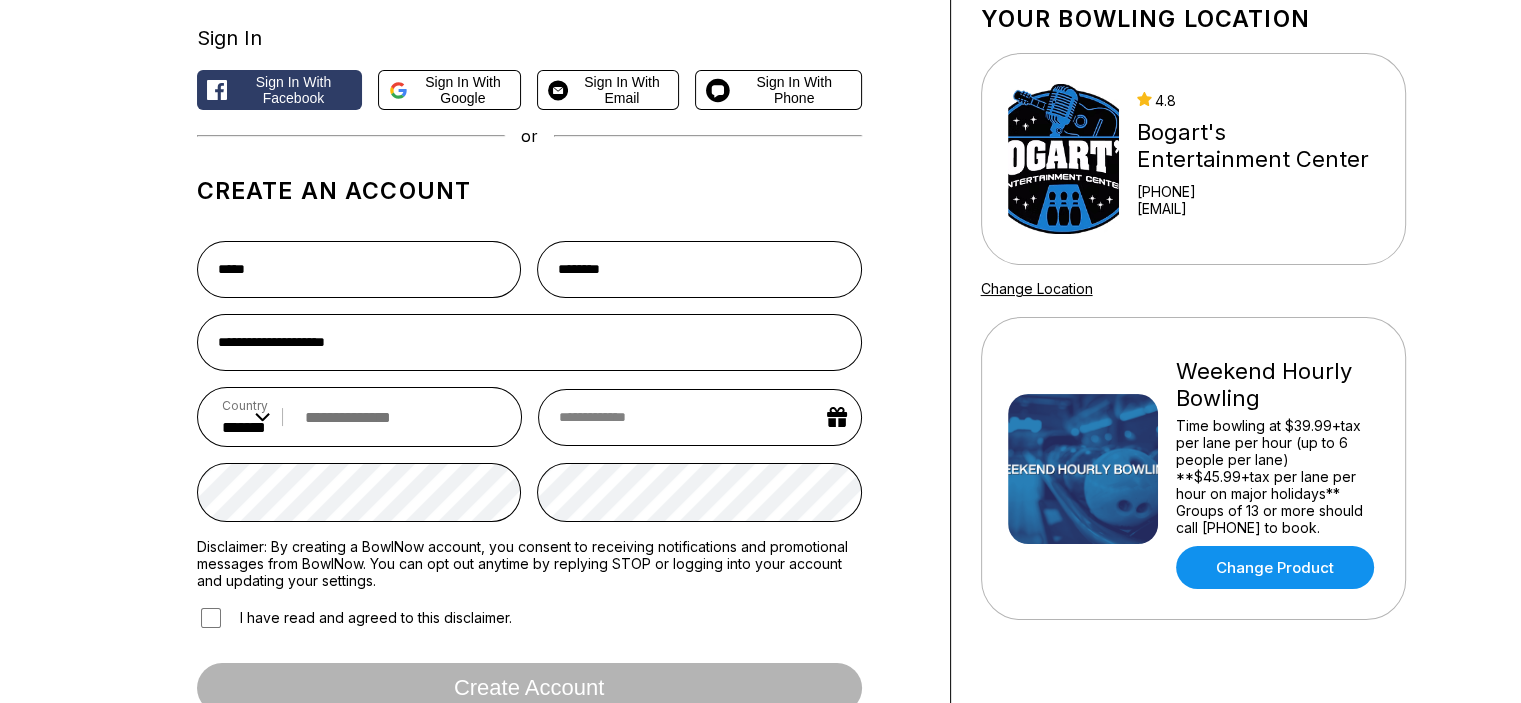 click at bounding box center (396, 417) 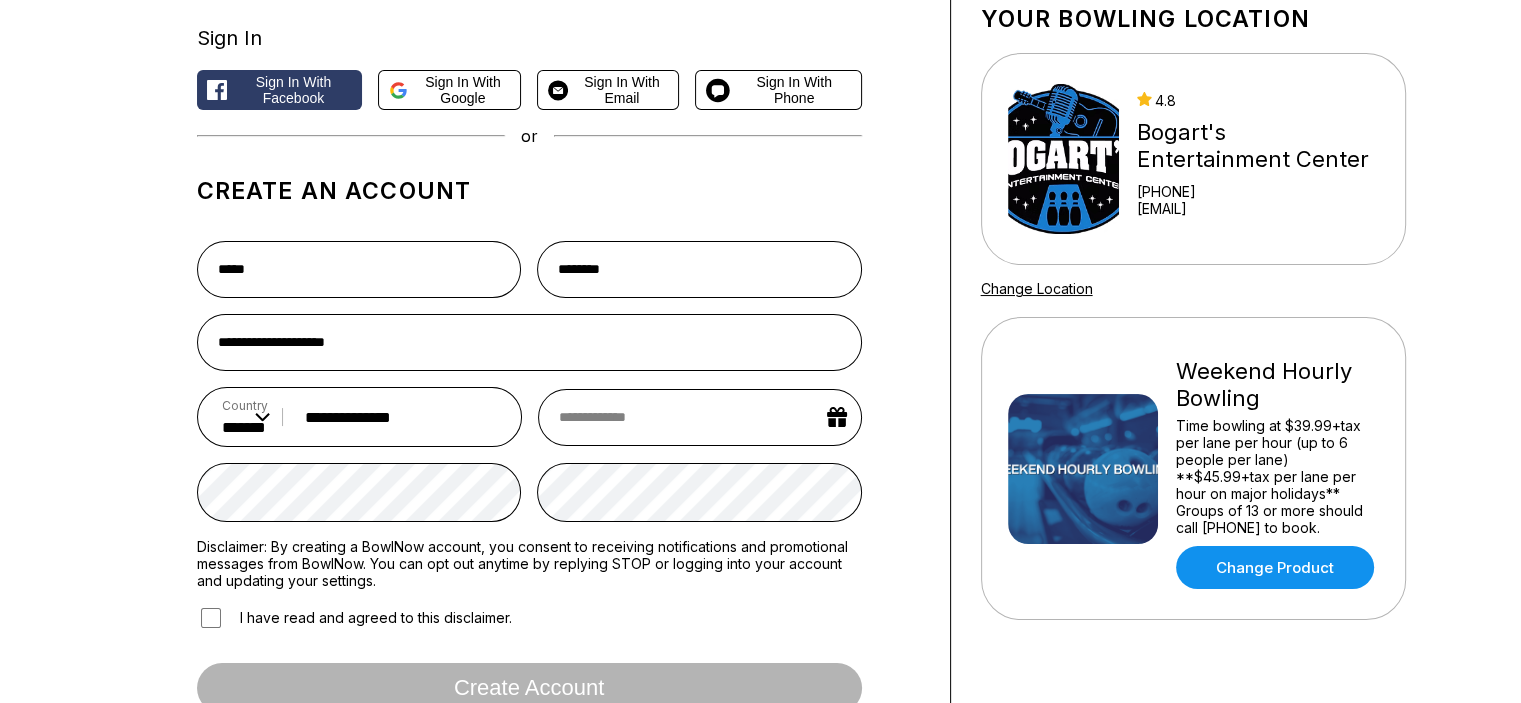 type on "**********" 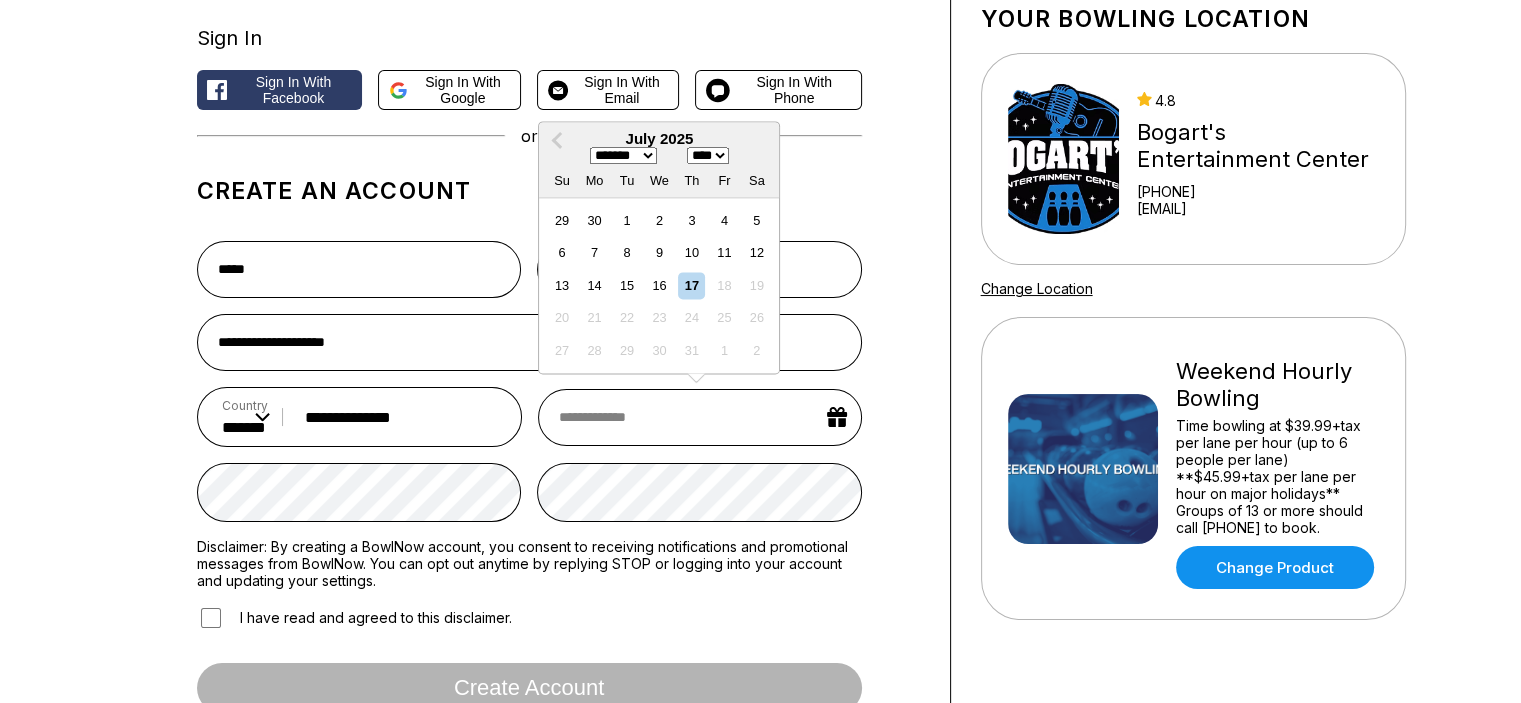 click on "7" at bounding box center [594, 253] 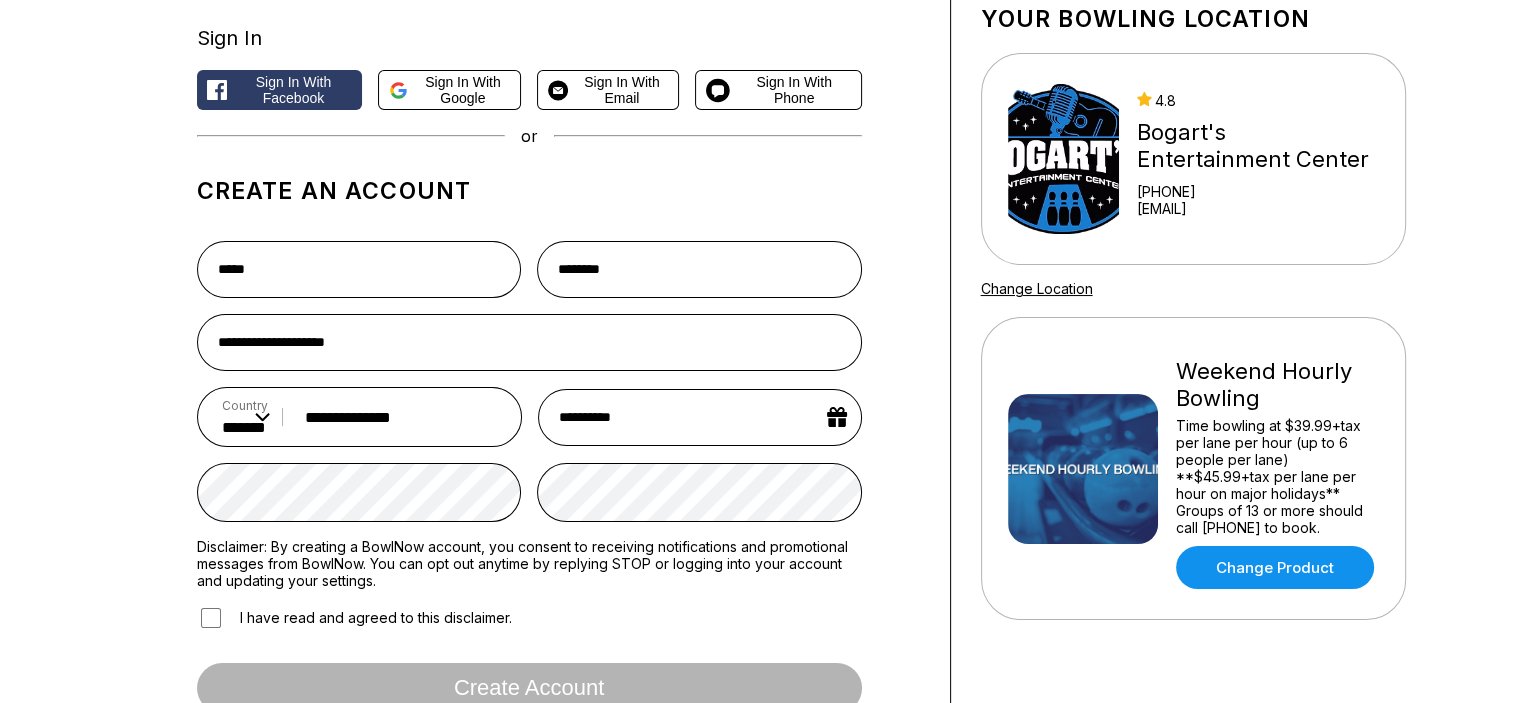 click on "**********" at bounding box center (699, 417) 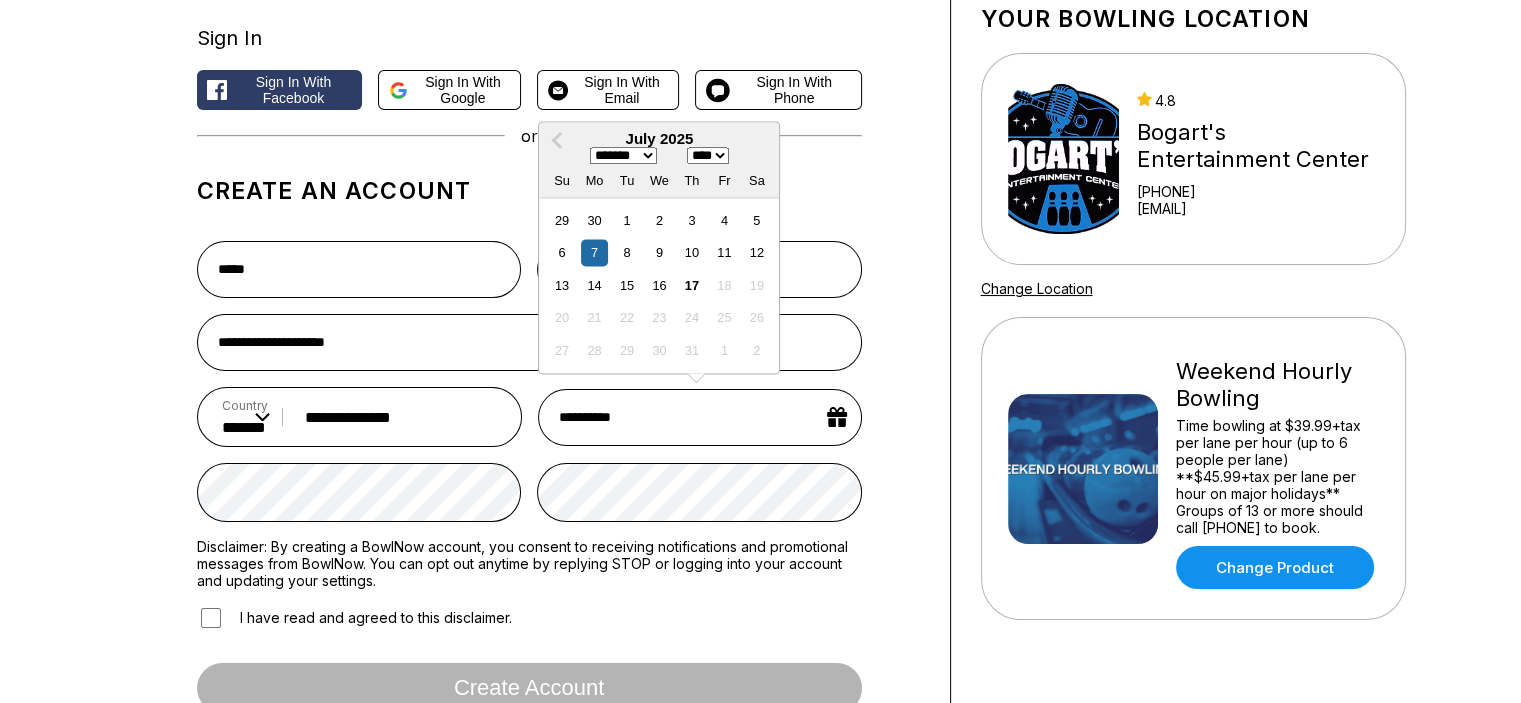 click on "**** **** **** **** **** **** **** **** **** **** **** **** **** **** **** **** **** **** **** **** **** **** **** **** **** **** **** **** **** **** **** **** **** **** **** **** **** **** **** **** **** **** **** **** **** **** **** **** **** **** **** **** **** **** **** **** **** **** **** **** **** **** **** **** **** **** **** **** **** **** **** **** **** **** **** **** **** **** **** **** **** **** **** **** **** **** **** **** **** **** **** **** **** **** **** **** **** **** **** **** **** **** **** **** **** **** **** **** **** **** **** **** **** **** **** **** **** **** **** **** **** **** **** **** **** ****" at bounding box center (708, 156) 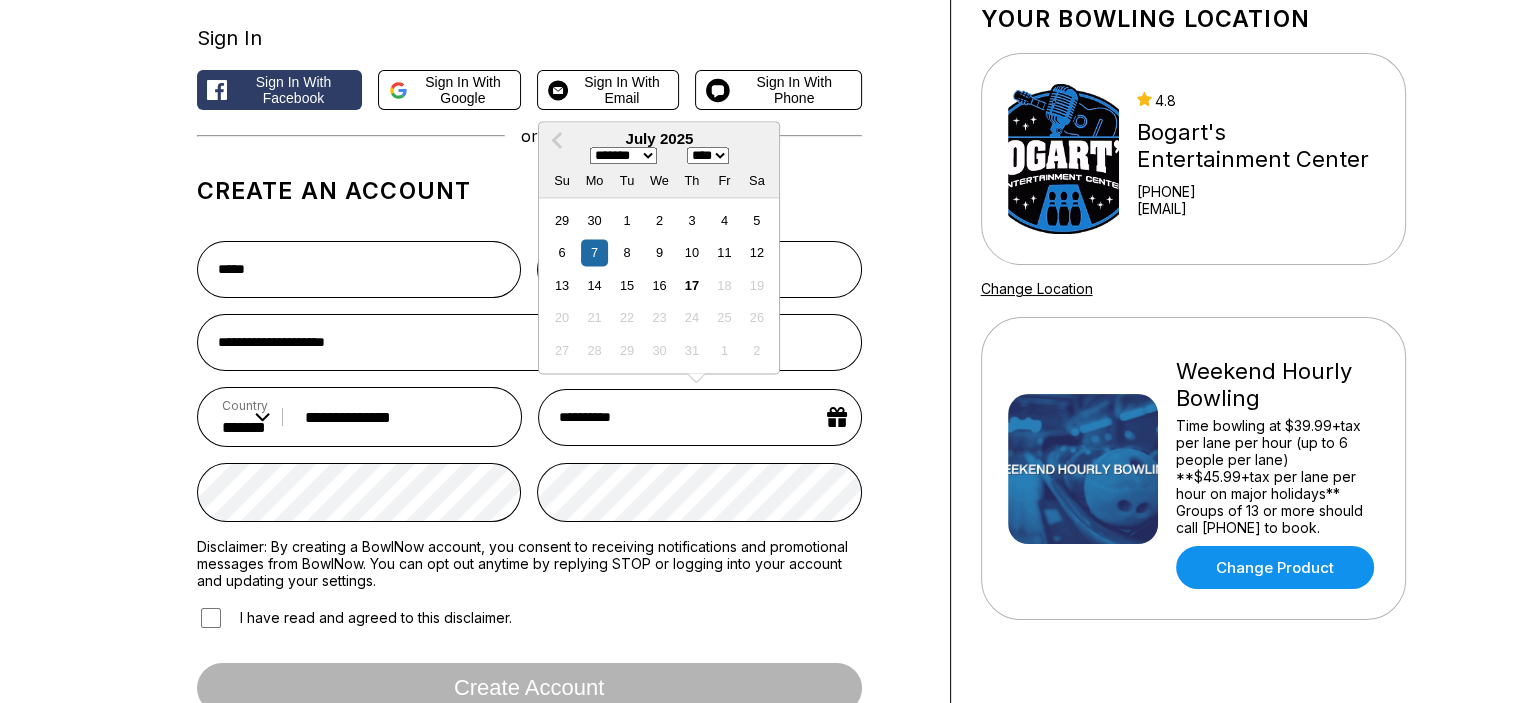 select on "****" 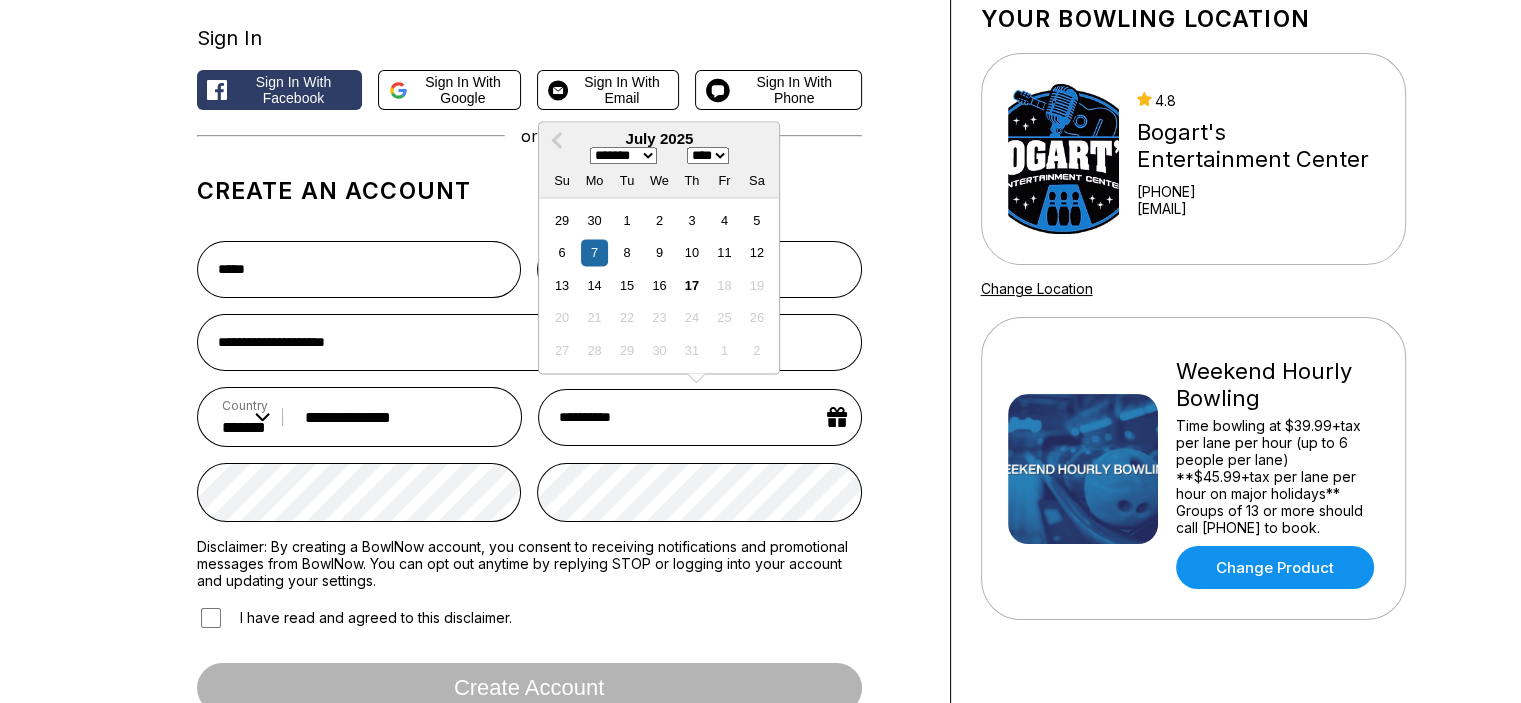 click on "**** **** **** **** **** **** **** **** **** **** **** **** **** **** **** **** **** **** **** **** **** **** **** **** **** **** **** **** **** **** **** **** **** **** **** **** **** **** **** **** **** **** **** **** **** **** **** **** **** **** **** **** **** **** **** **** **** **** **** **** **** **** **** **** **** **** **** **** **** **** **** **** **** **** **** **** **** **** **** **** **** **** **** **** **** **** **** **** **** **** **** **** **** **** **** **** **** **** **** **** **** **** **** **** **** **** **** **** **** **** **** **** **** **** **** **** **** **** **** **** **** **** **** **** **** ****" at bounding box center [708, 156] 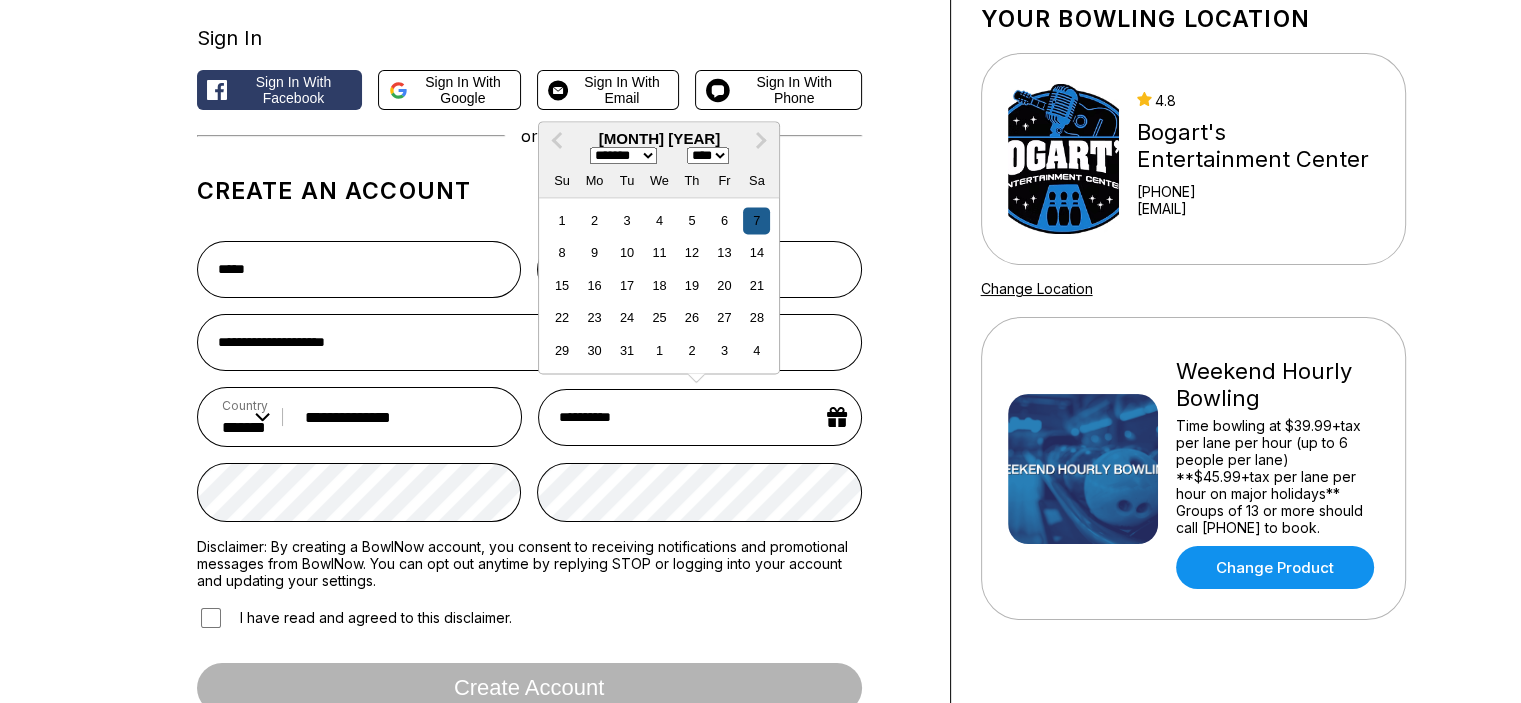 click on "7" at bounding box center (756, 220) 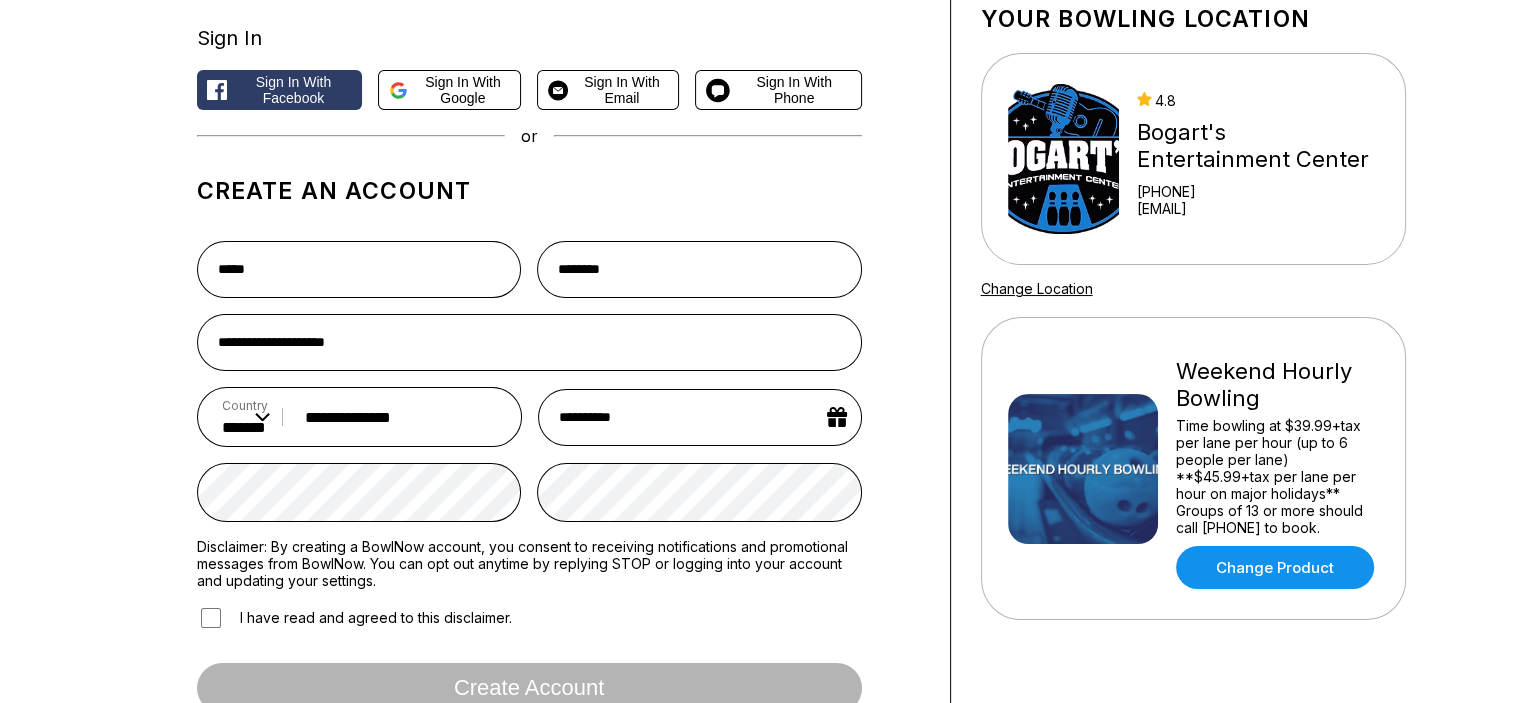 drag, startPoint x: 1268, startPoint y: 299, endPoint x: 1268, endPoint y: 334, distance: 35 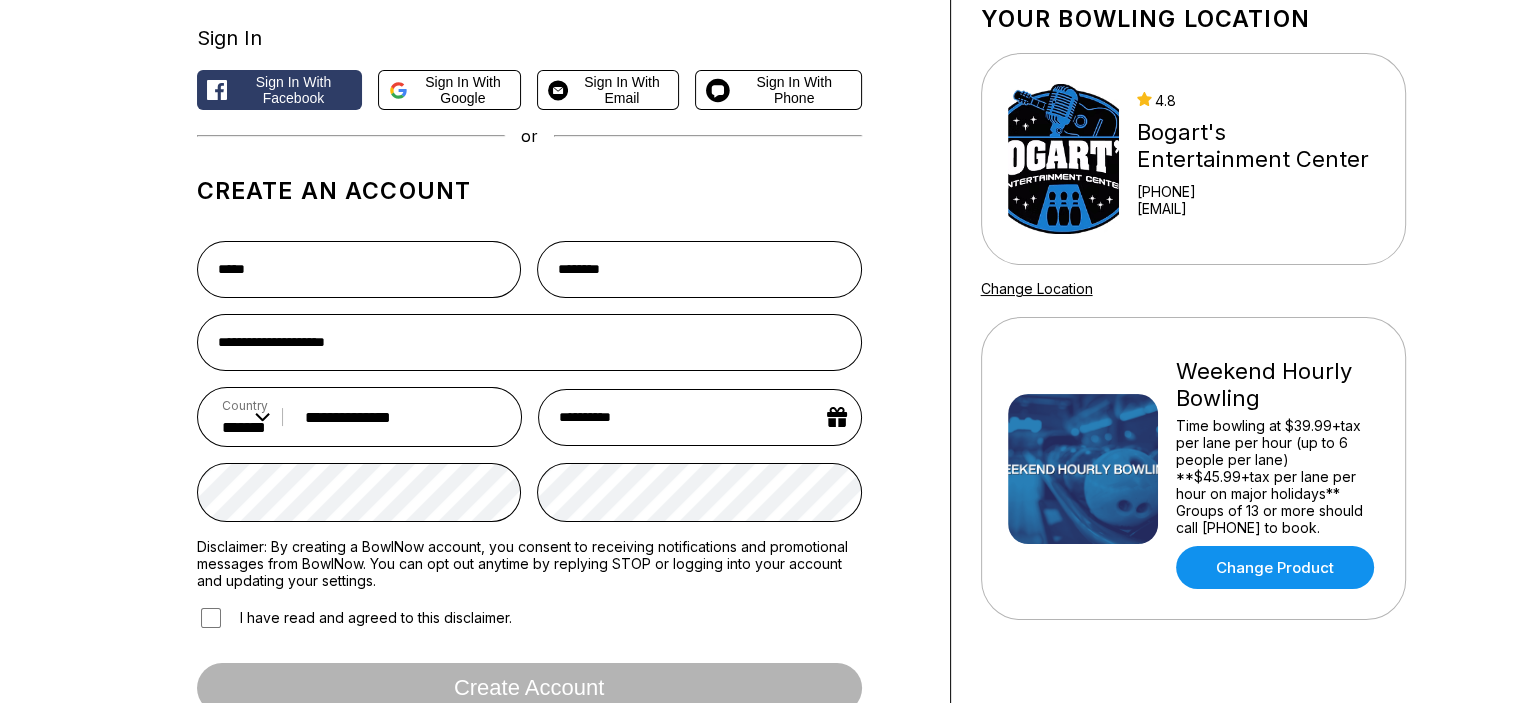 click on "I have read and agreed to this disclaimer." at bounding box center [529, 618] 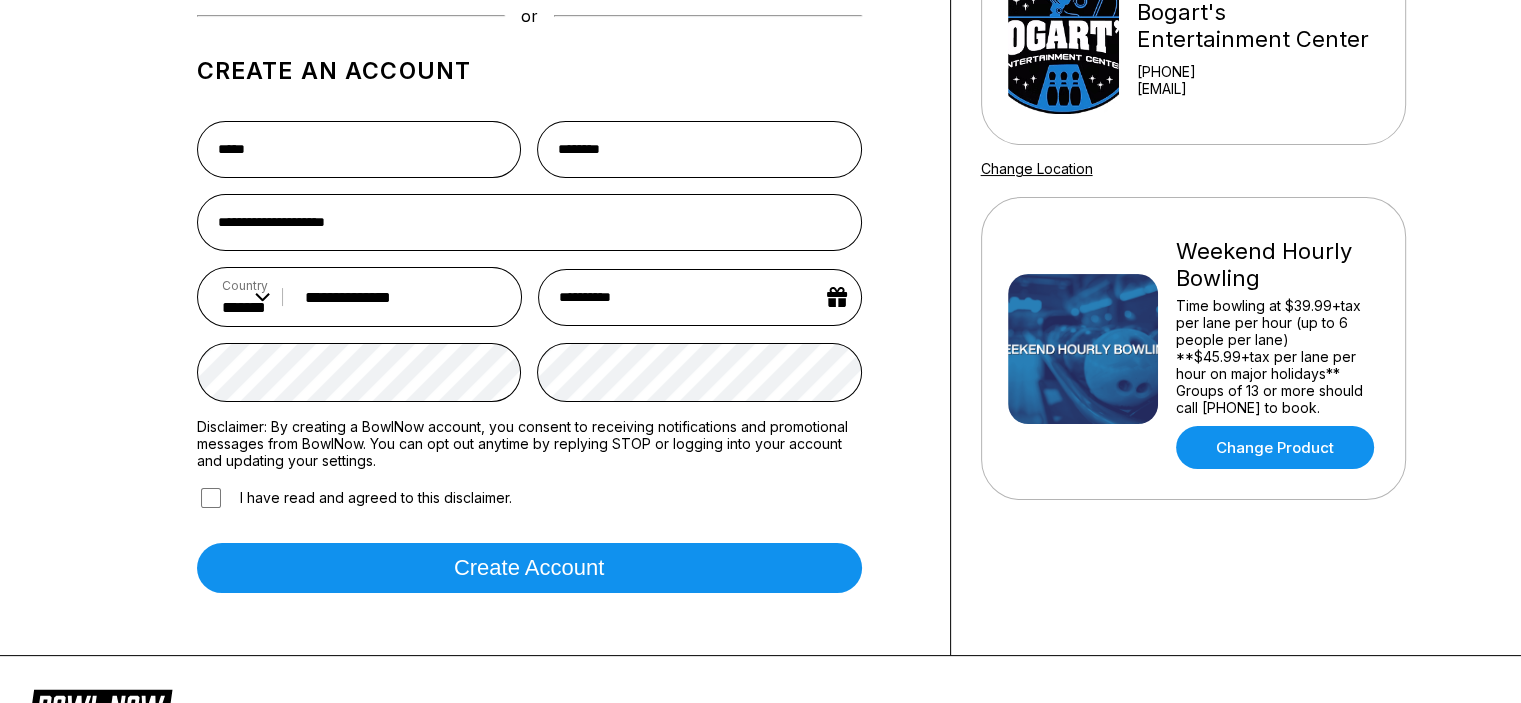 scroll, scrollTop: 400, scrollLeft: 0, axis: vertical 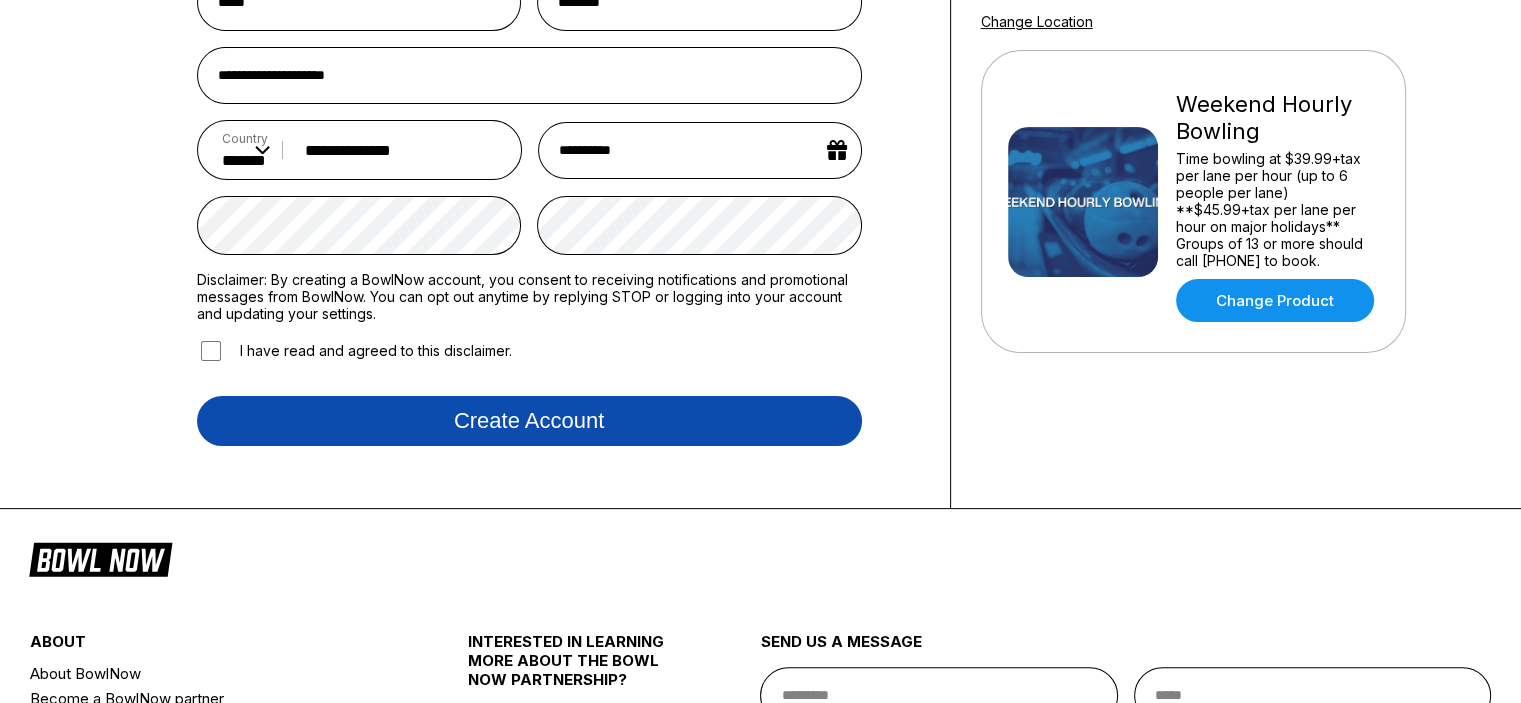 click on "Create account" at bounding box center (529, 421) 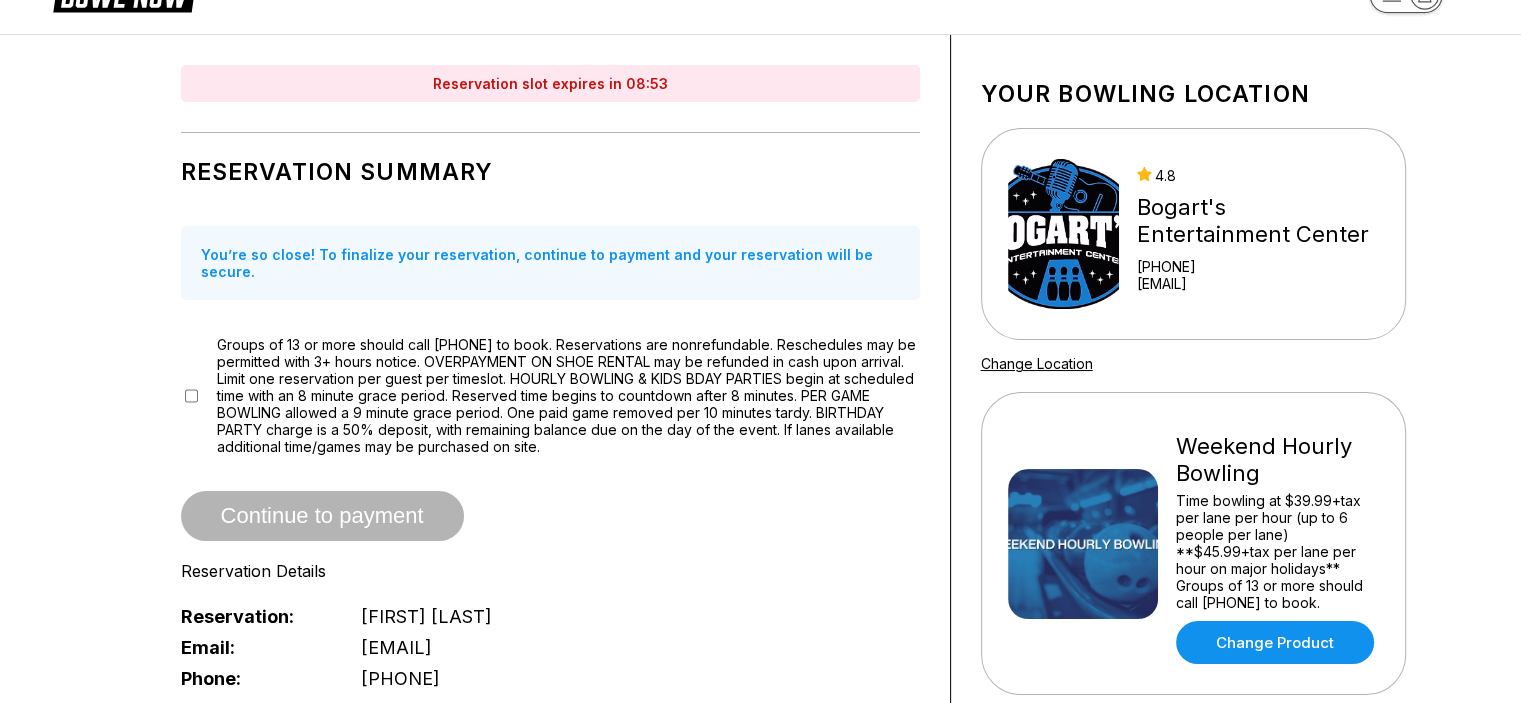 scroll, scrollTop: 0, scrollLeft: 0, axis: both 